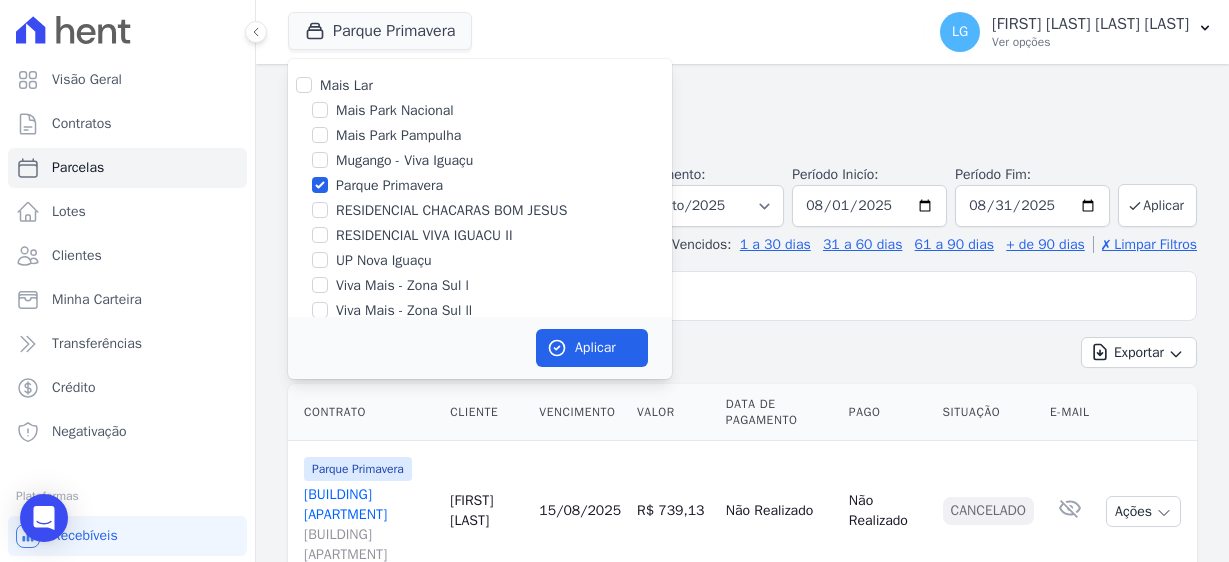 select 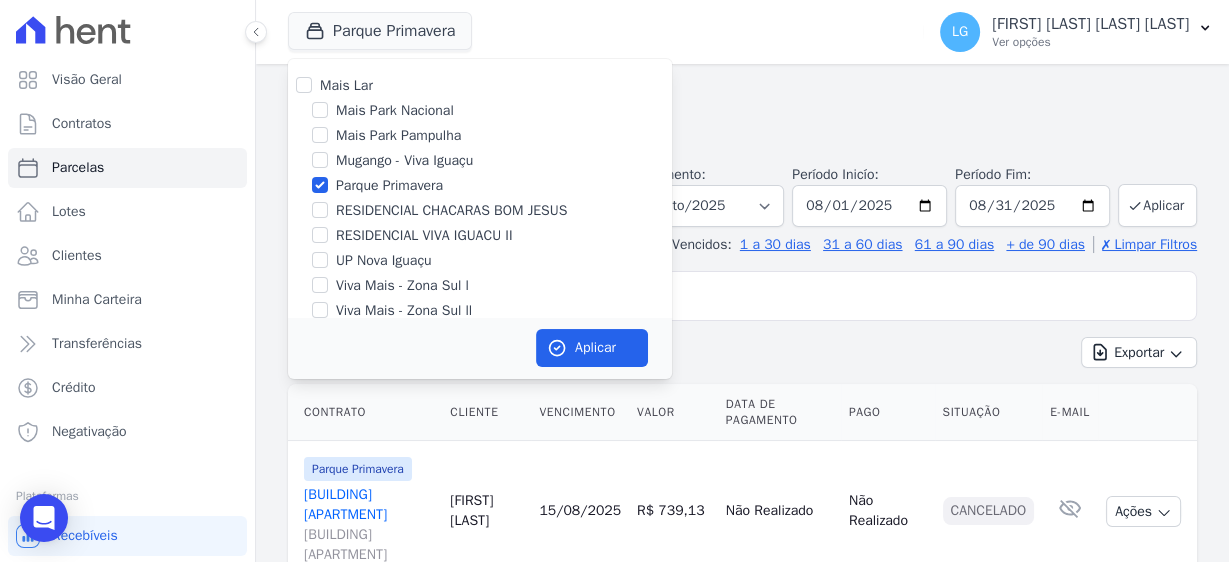 scroll, scrollTop: 659, scrollLeft: 0, axis: vertical 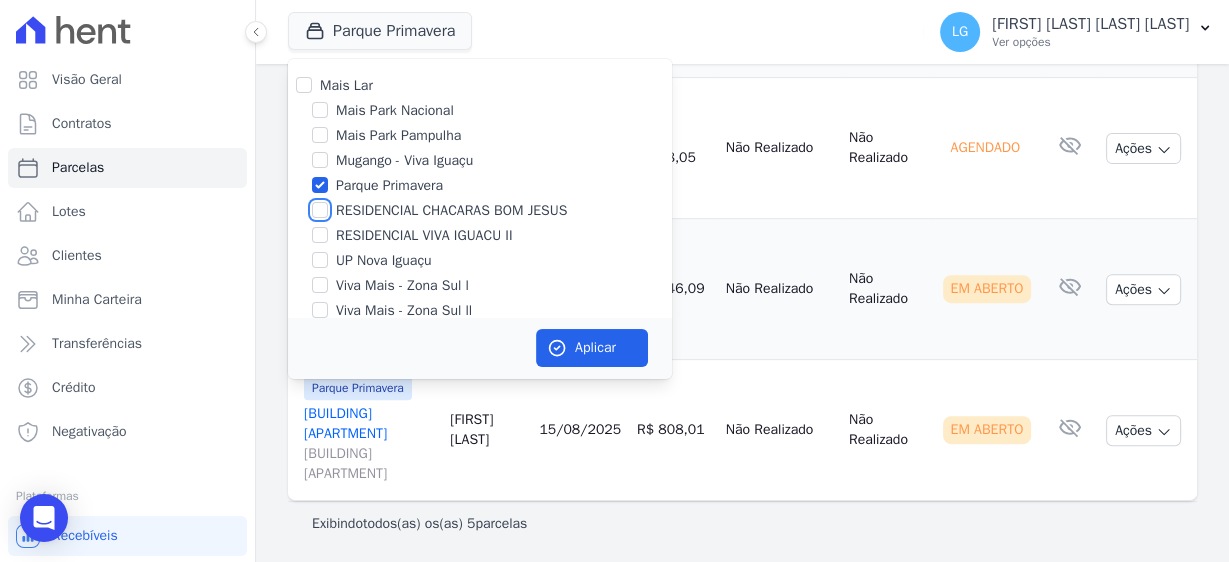 click on "RESIDENCIAL CHACARAS BOM JESUS" at bounding box center (320, 210) 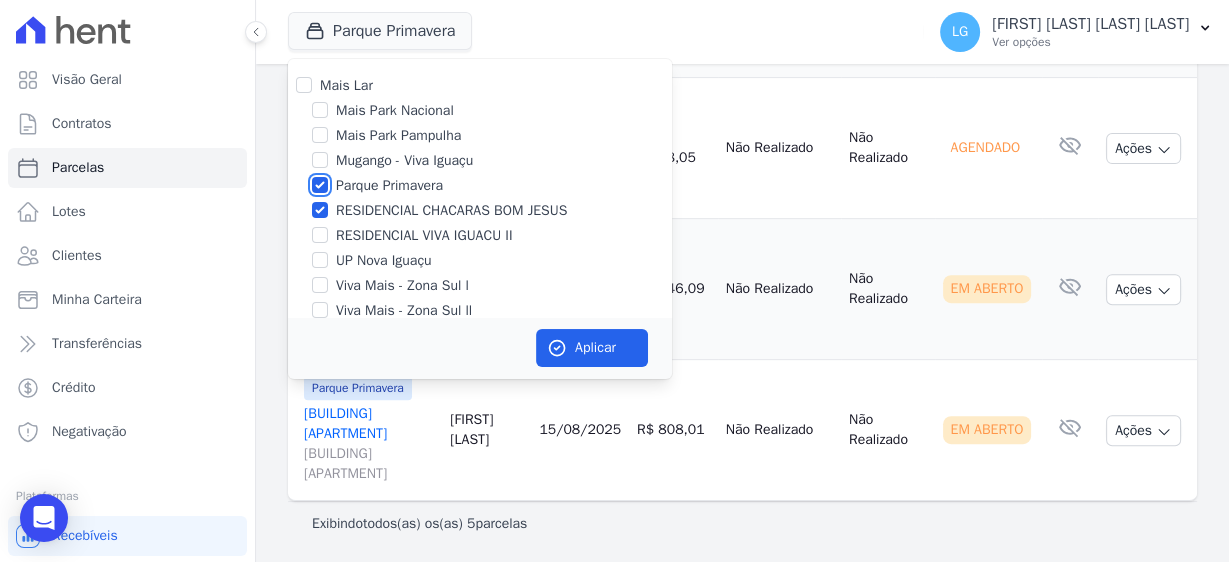 click on "Parque Primavera" at bounding box center (320, 185) 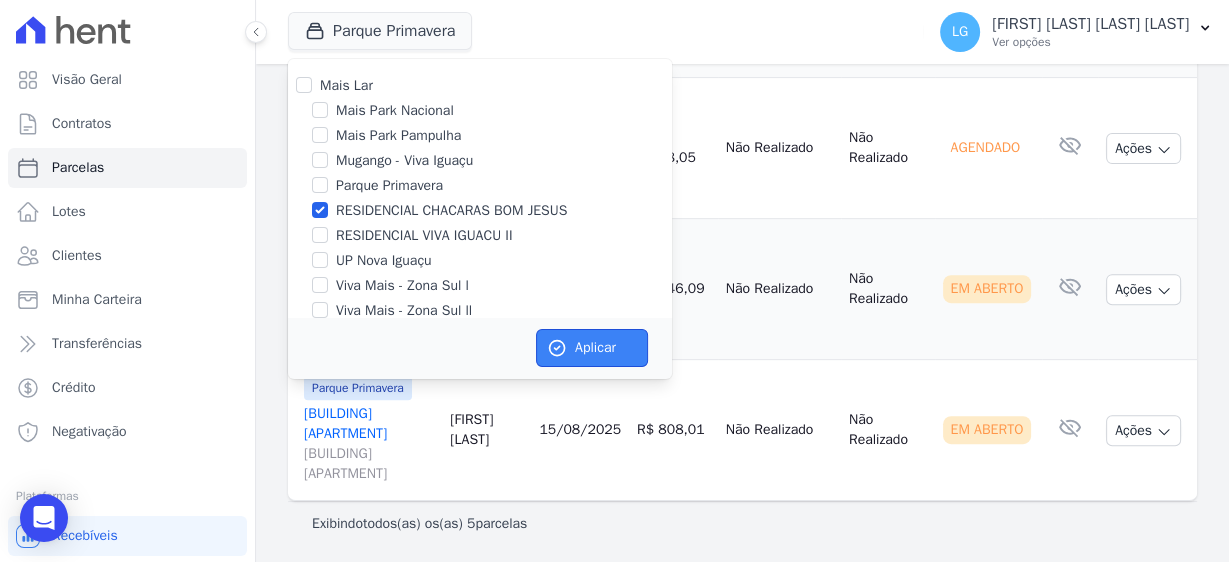 click on "Aplicar" at bounding box center (592, 348) 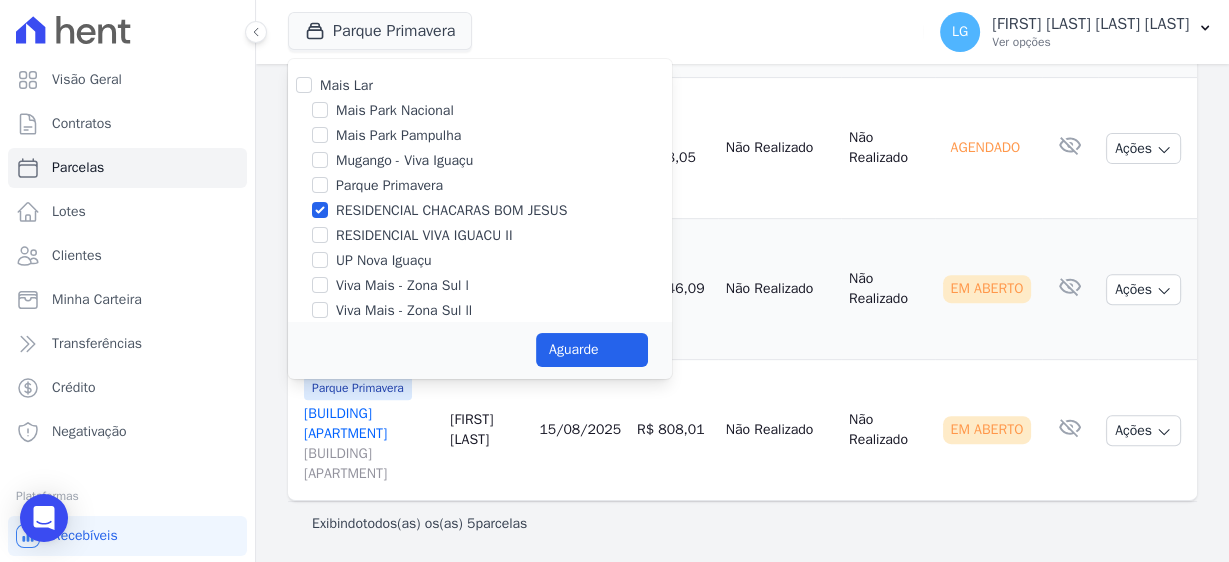 select 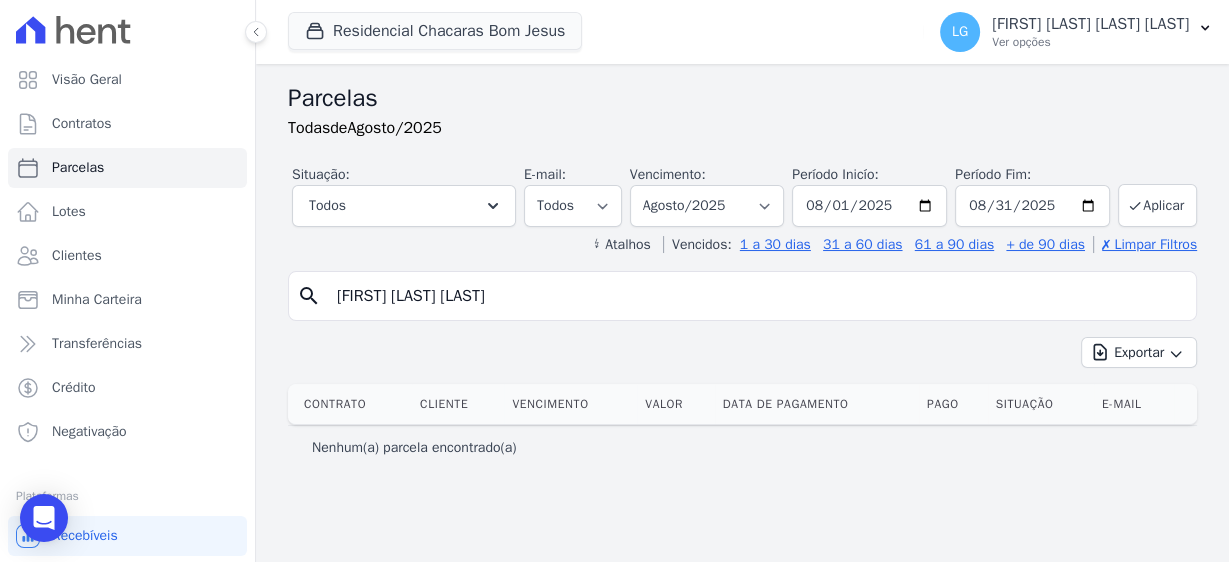 drag, startPoint x: 606, startPoint y: 292, endPoint x: 259, endPoint y: 286, distance: 347.05188 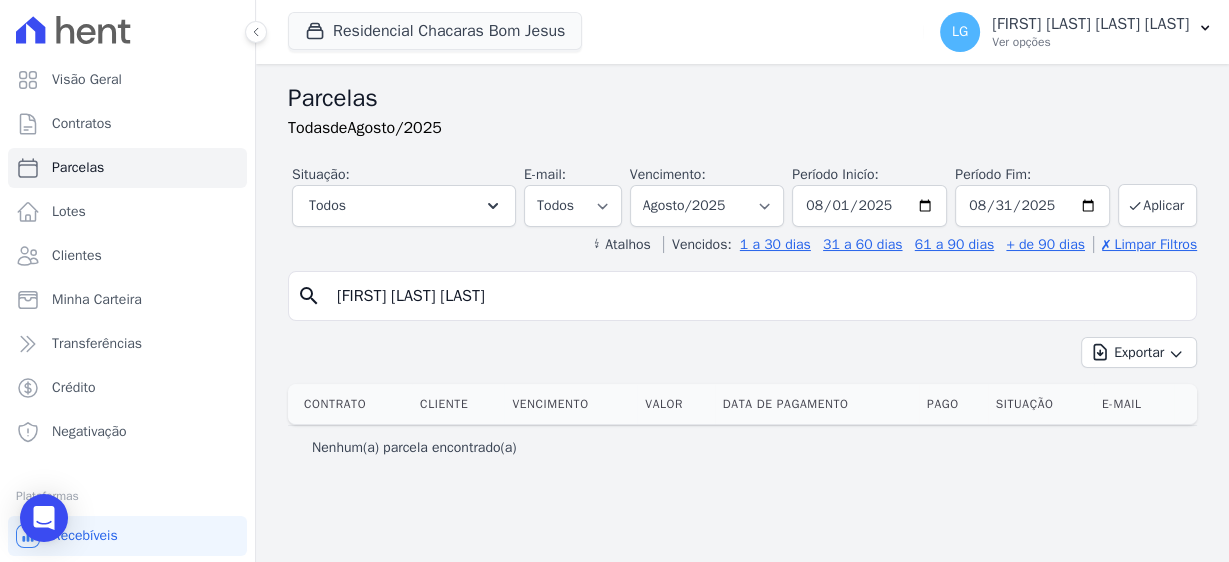 paste on "[FIRST] [LAST] [LAST] [LAST]" 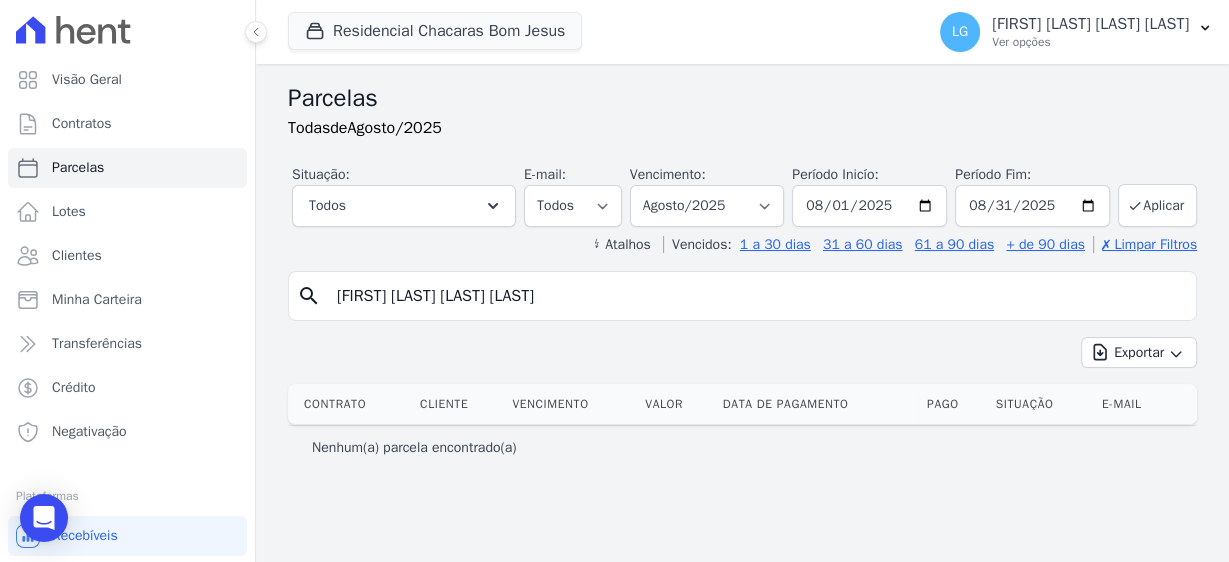 type on "[FIRST] [LAST] [LAST] [LAST]" 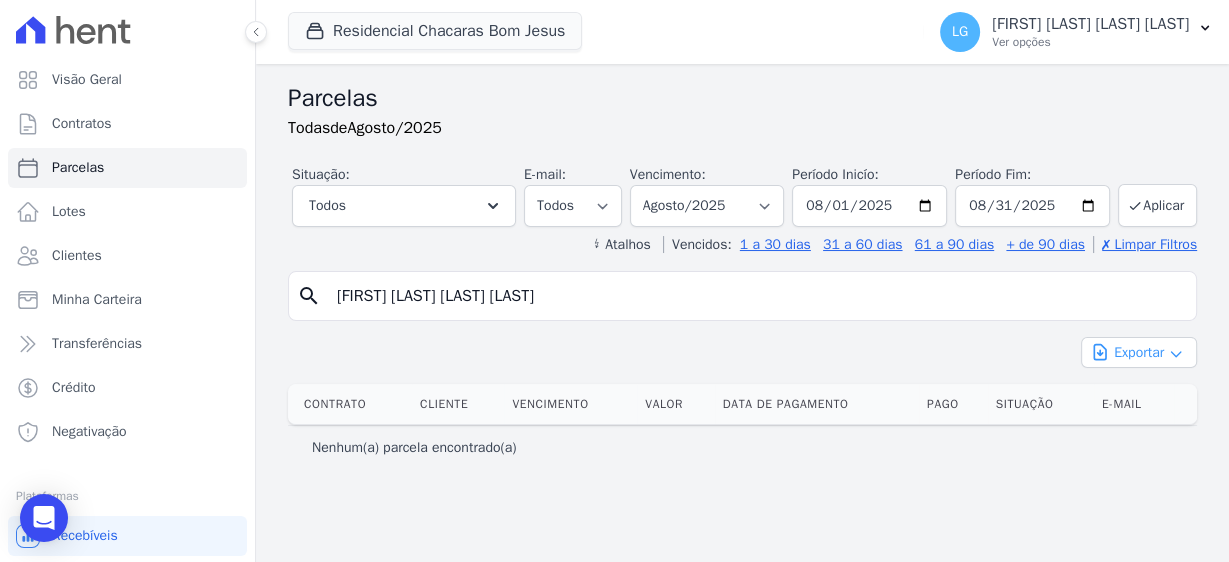 select 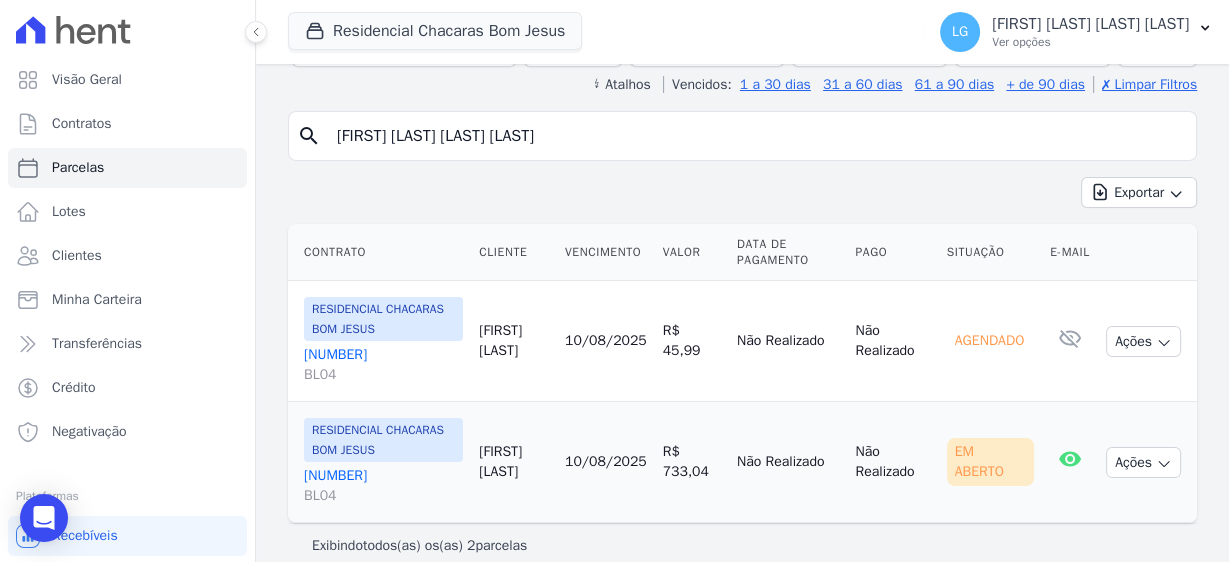 scroll, scrollTop: 177, scrollLeft: 0, axis: vertical 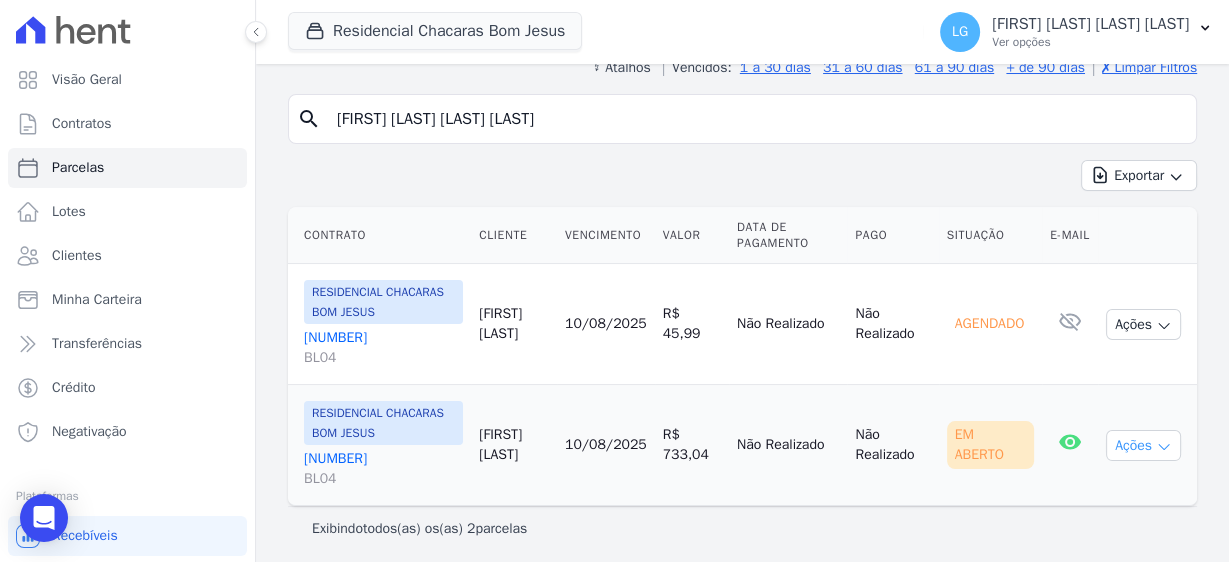 click 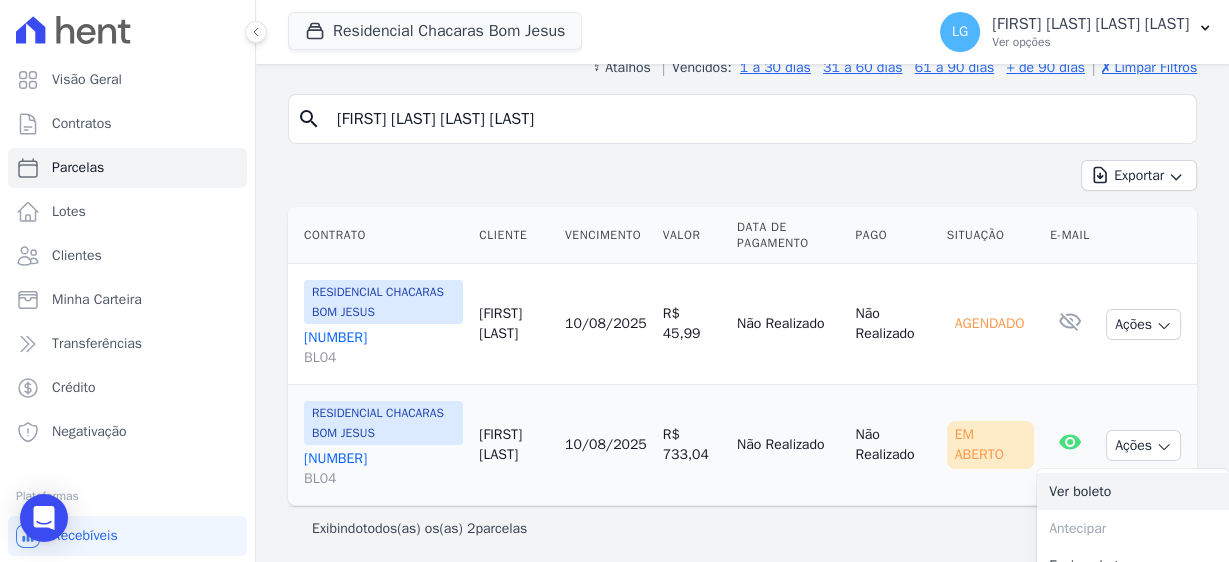 click on "Ver boleto" at bounding box center (1133, 491) 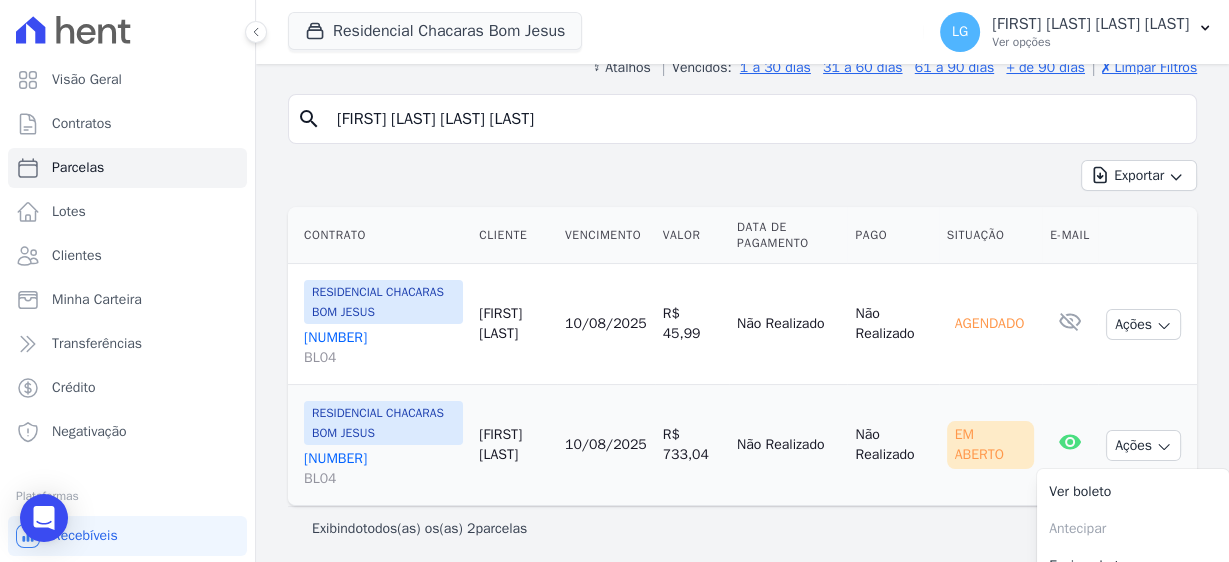 click on "Exibindo  todos(as) os(as) 2  parcelas" at bounding box center [742, 529] 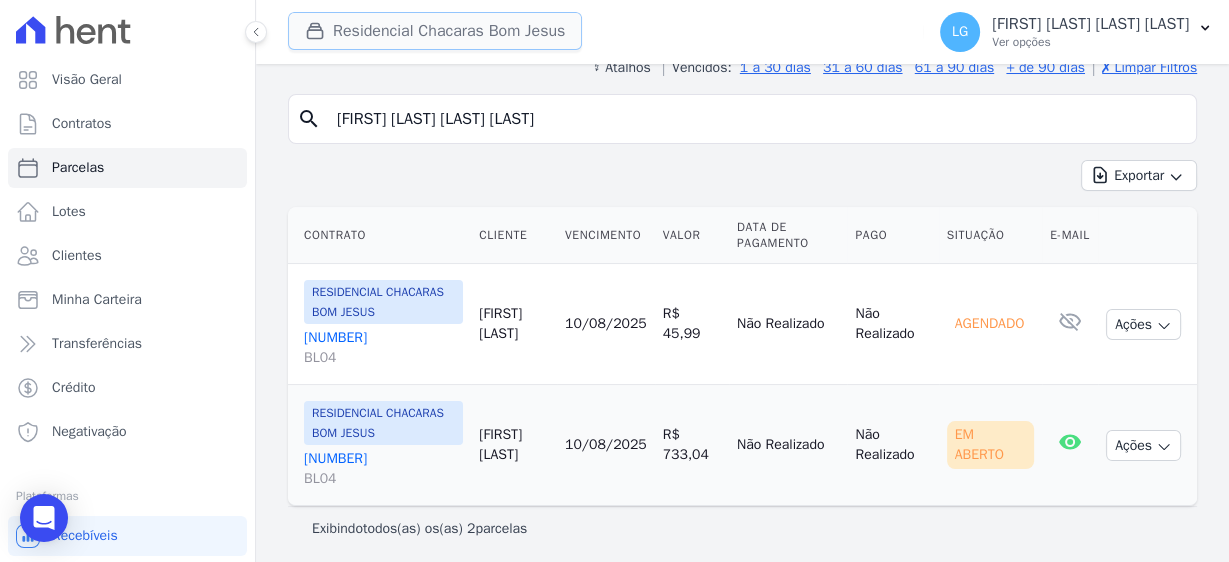 click on "Residencial Chacaras Bom Jesus" at bounding box center [435, 31] 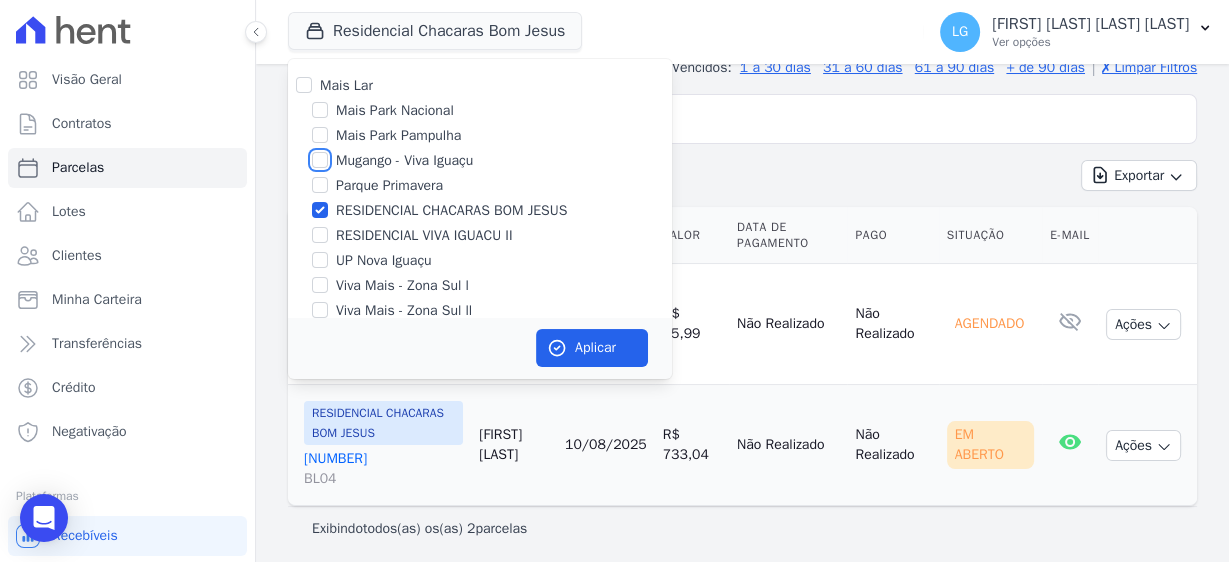 click on "Mugango - Viva Iguaçu" at bounding box center [320, 160] 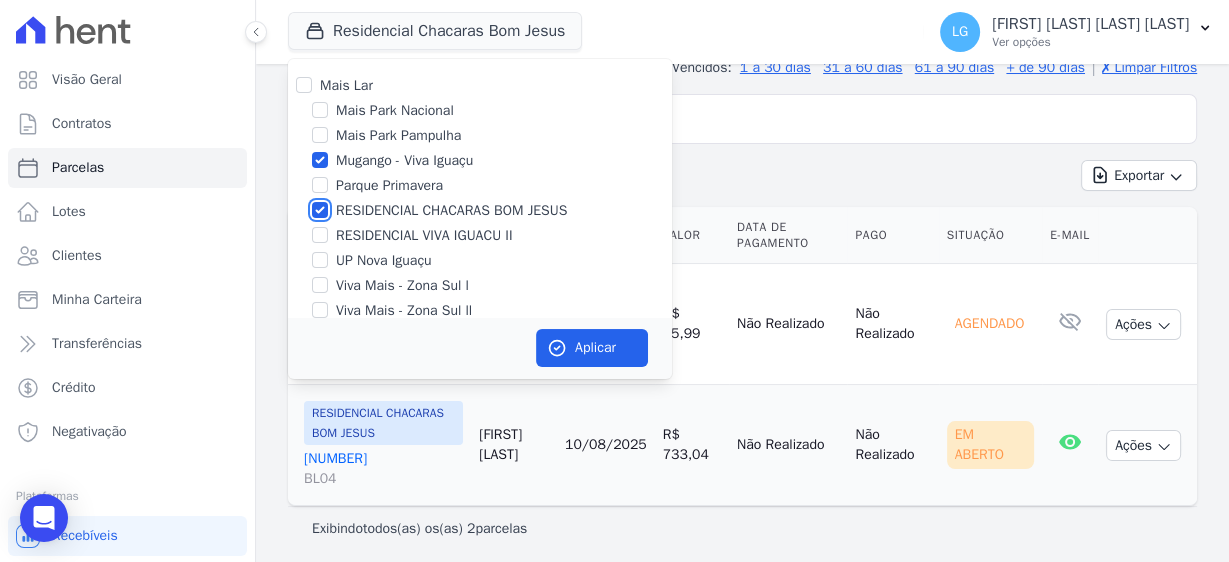 click on "RESIDENCIAL CHACARAS BOM JESUS" at bounding box center [320, 210] 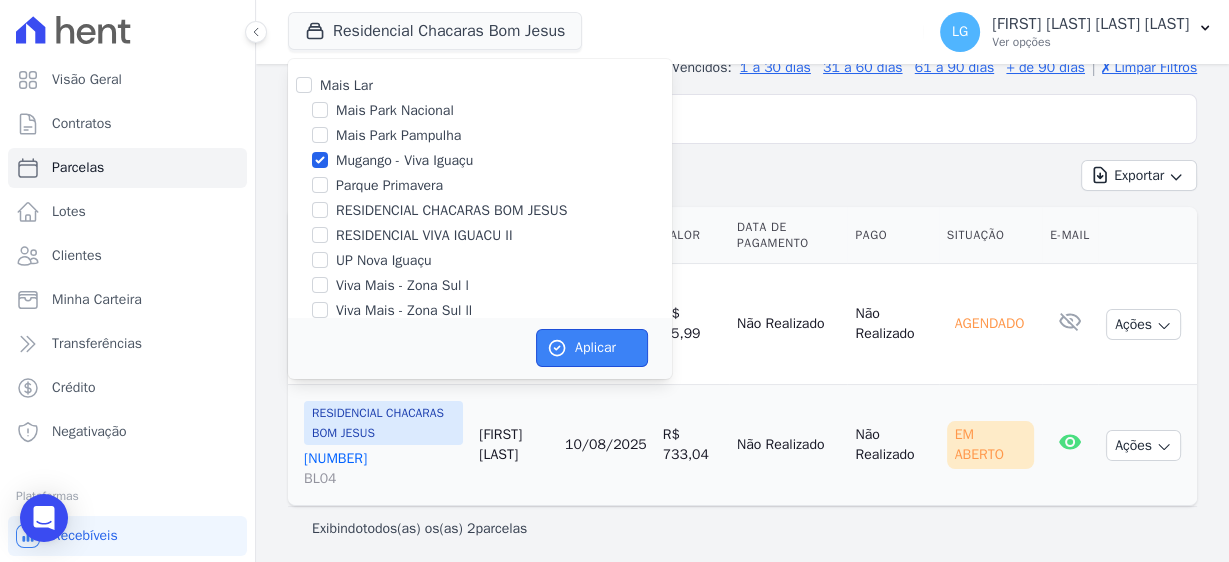 click on "Aplicar" at bounding box center [592, 348] 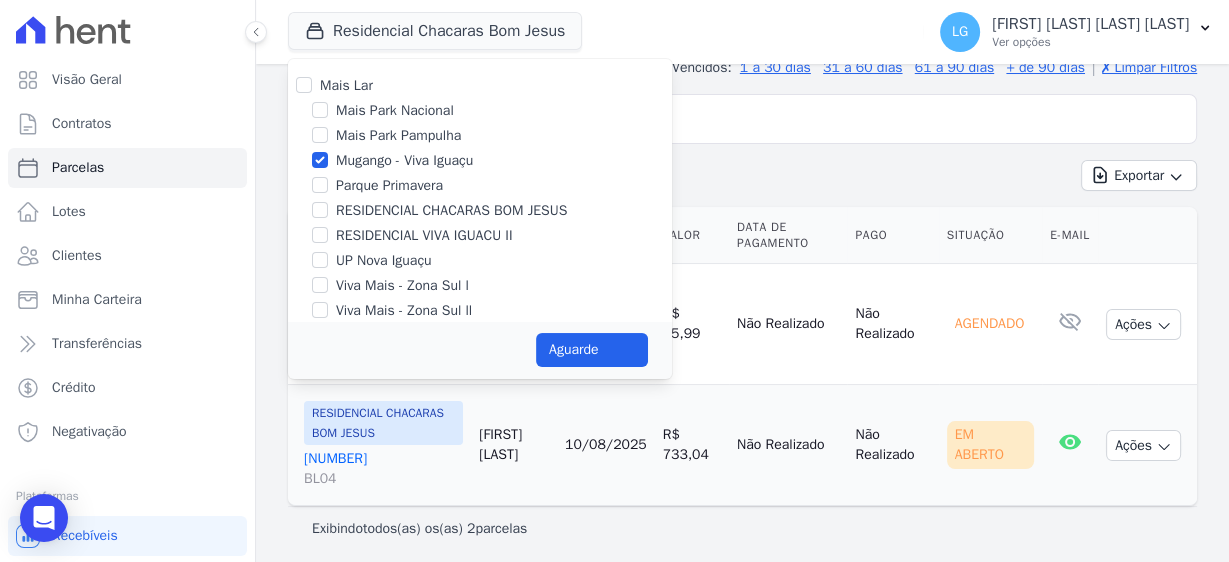 select 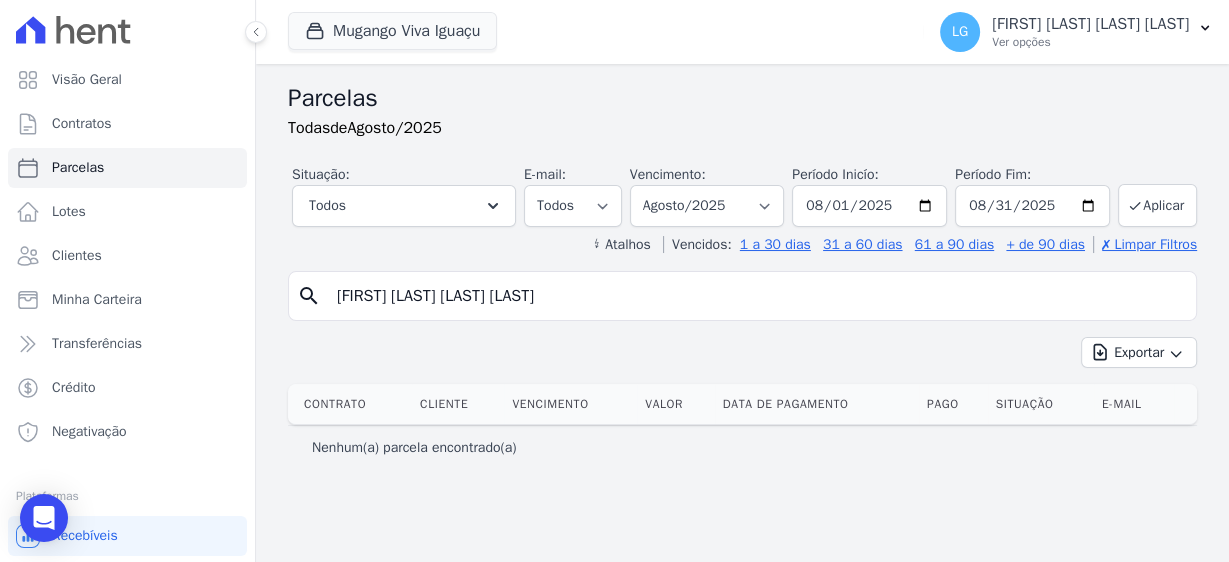 drag, startPoint x: 611, startPoint y: 296, endPoint x: 259, endPoint y: 308, distance: 352.2045 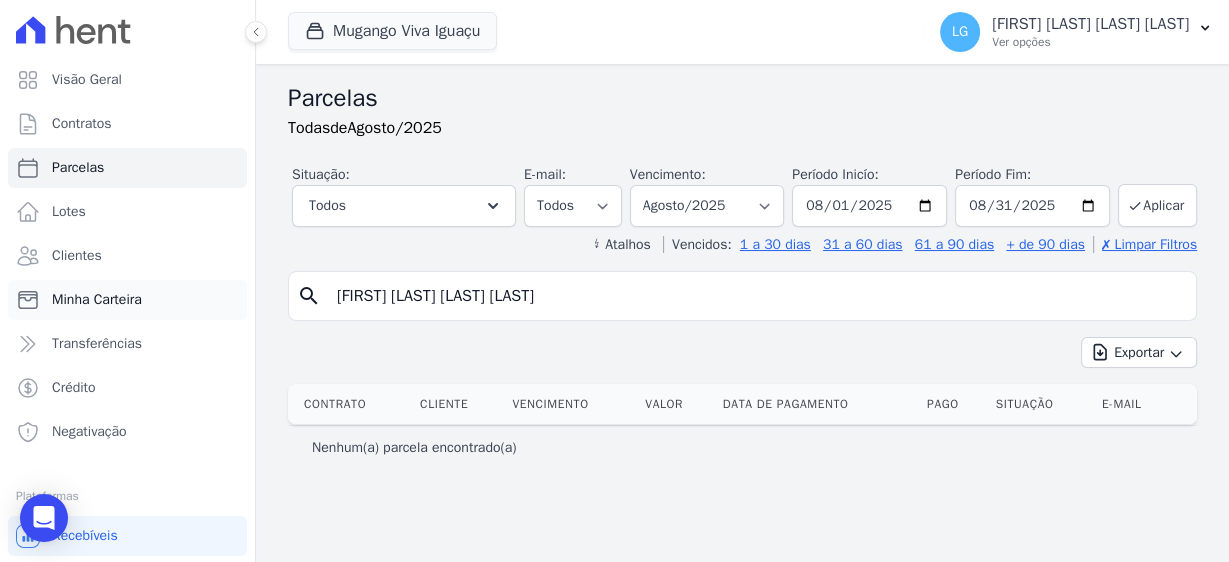 drag, startPoint x: 651, startPoint y: 291, endPoint x: 180, endPoint y: 284, distance: 471.052 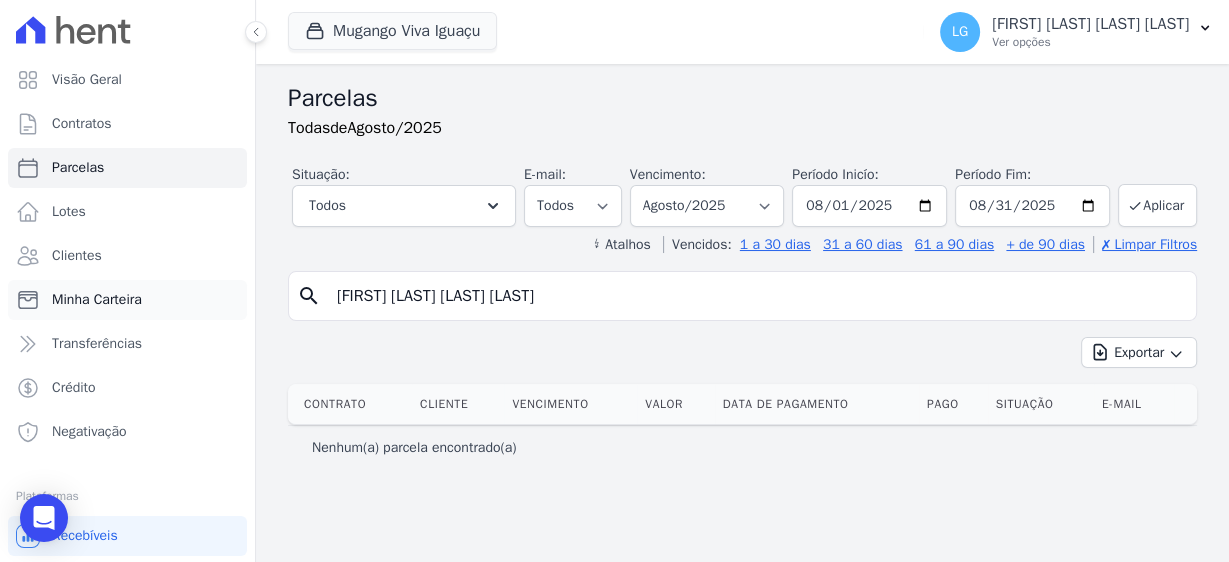 click on "Visão Geral
Contratos
Parcelas
Lotes
Clientes
Minha Carteira
Transferências
Crédito
Negativação" at bounding box center (614, 281) 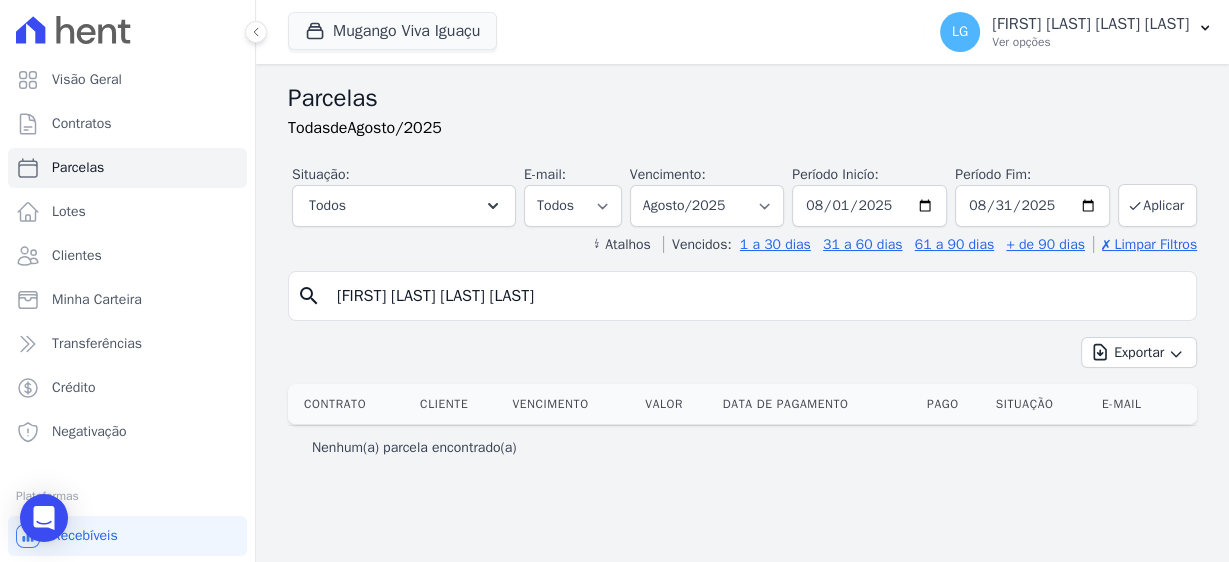 paste on "[FIRST] [LAST] [LAST] [LAST]" 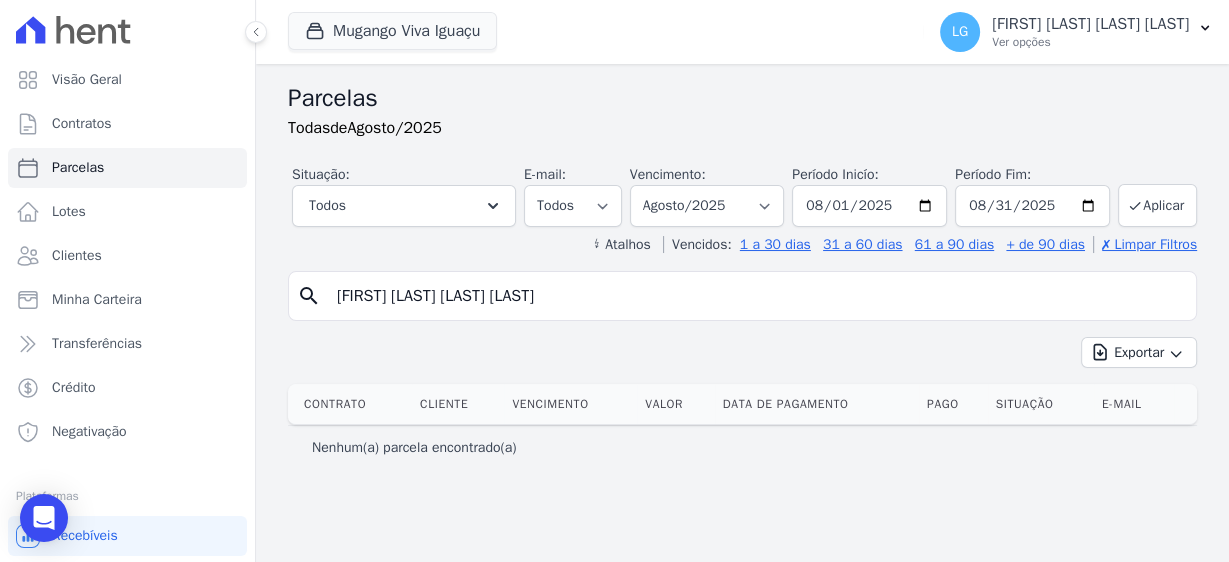 type on "[FIRST] [LAST] [LAST] [LAST]" 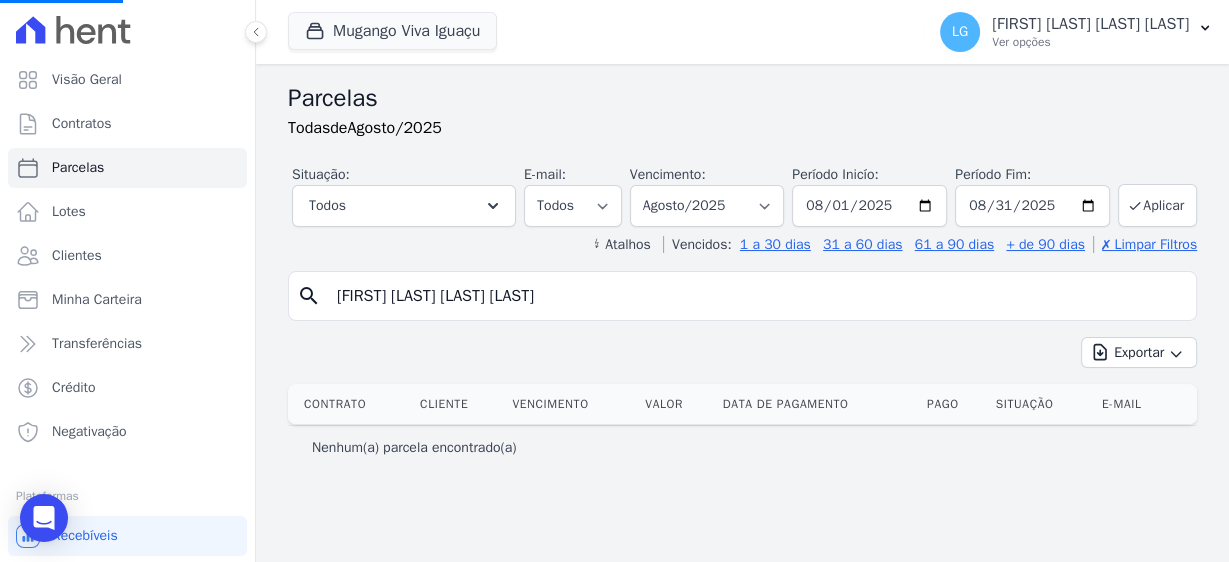 select 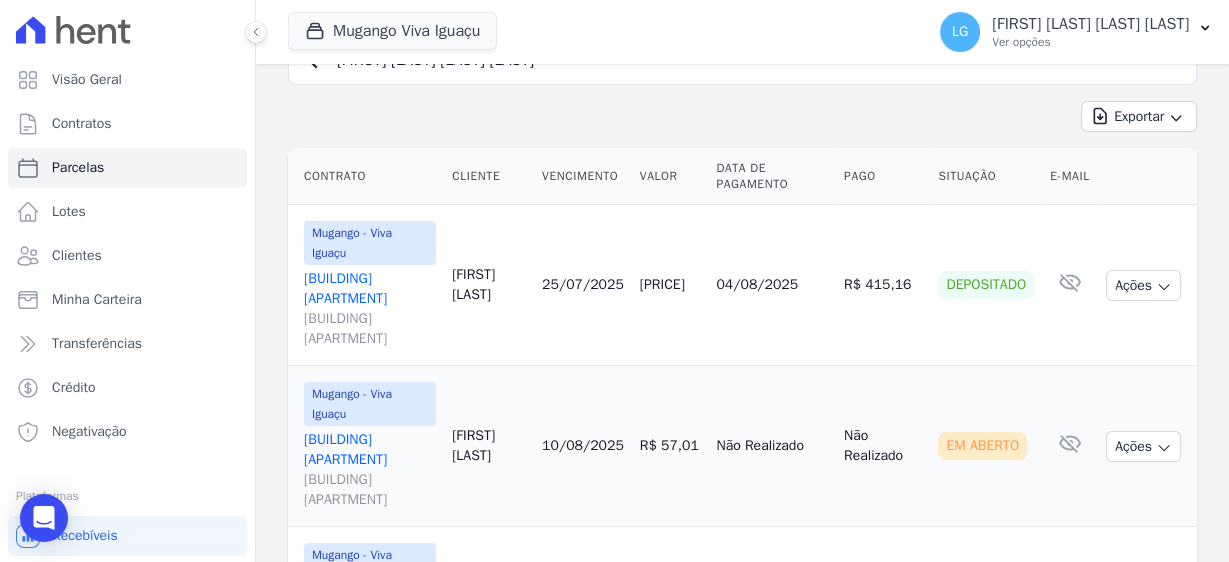 scroll, scrollTop: 298, scrollLeft: 0, axis: vertical 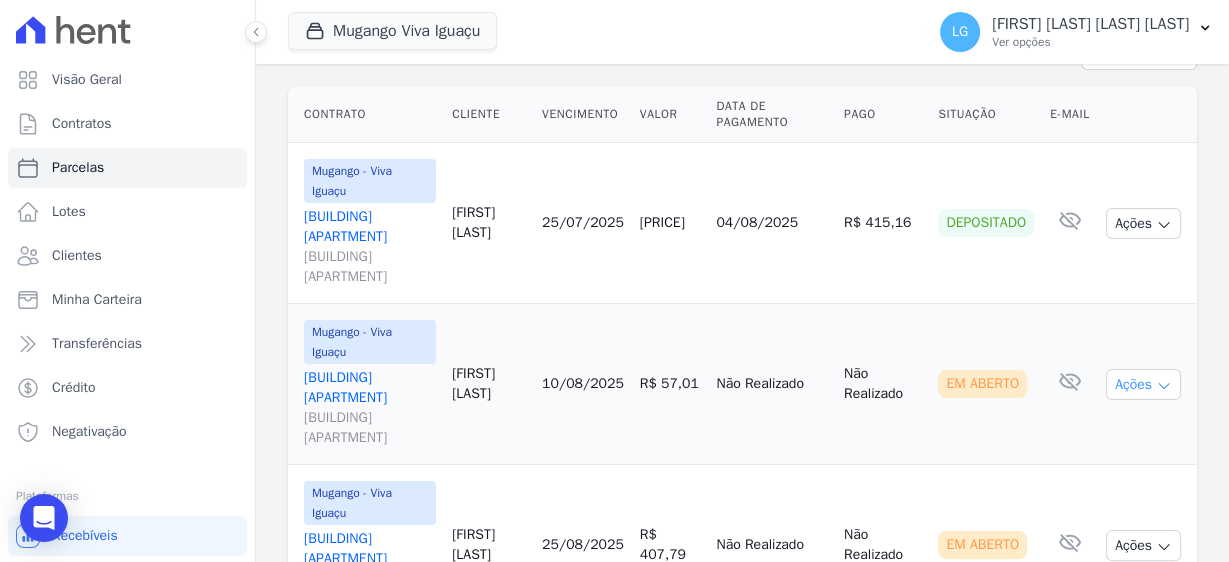 click on "Ações" at bounding box center [1143, 384] 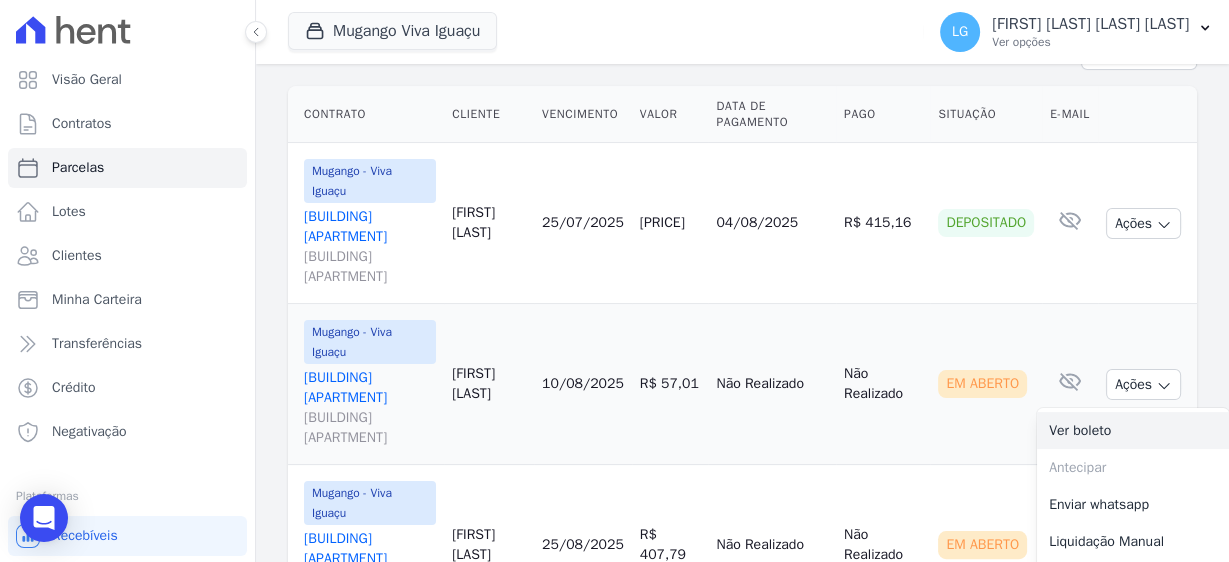 click on "Ver boleto" at bounding box center [1133, 430] 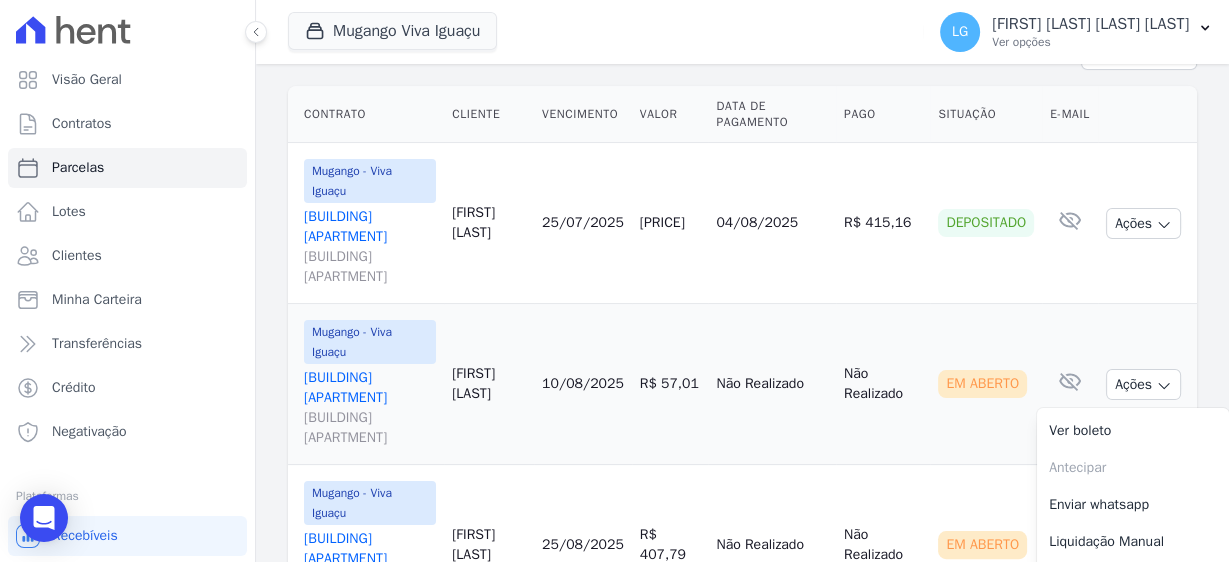 click on "Em Aberto" at bounding box center [986, 384] 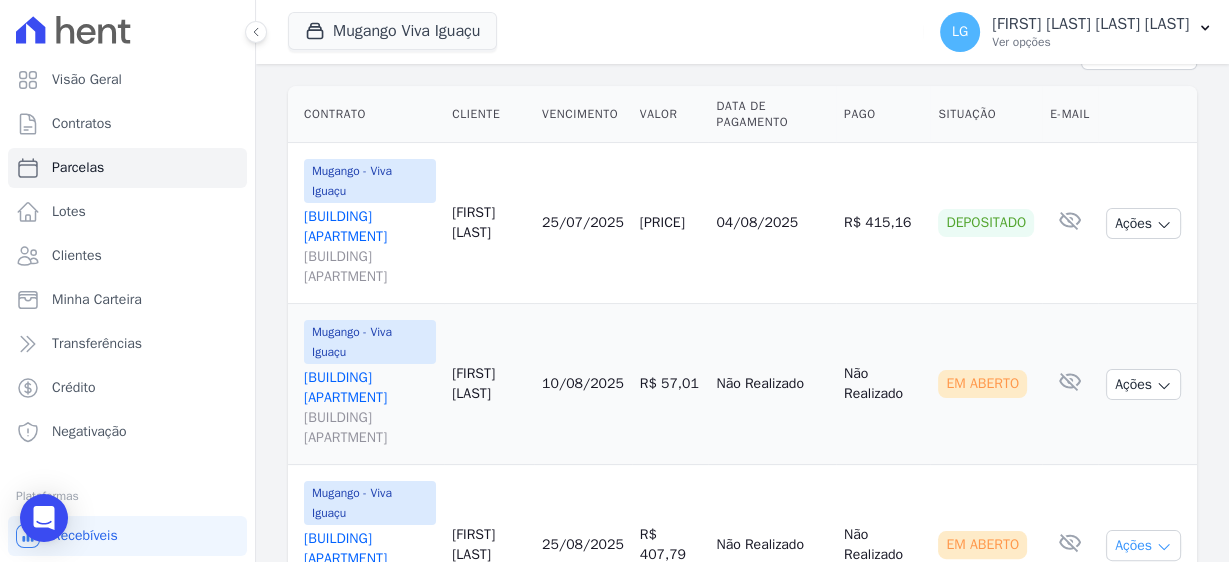 click 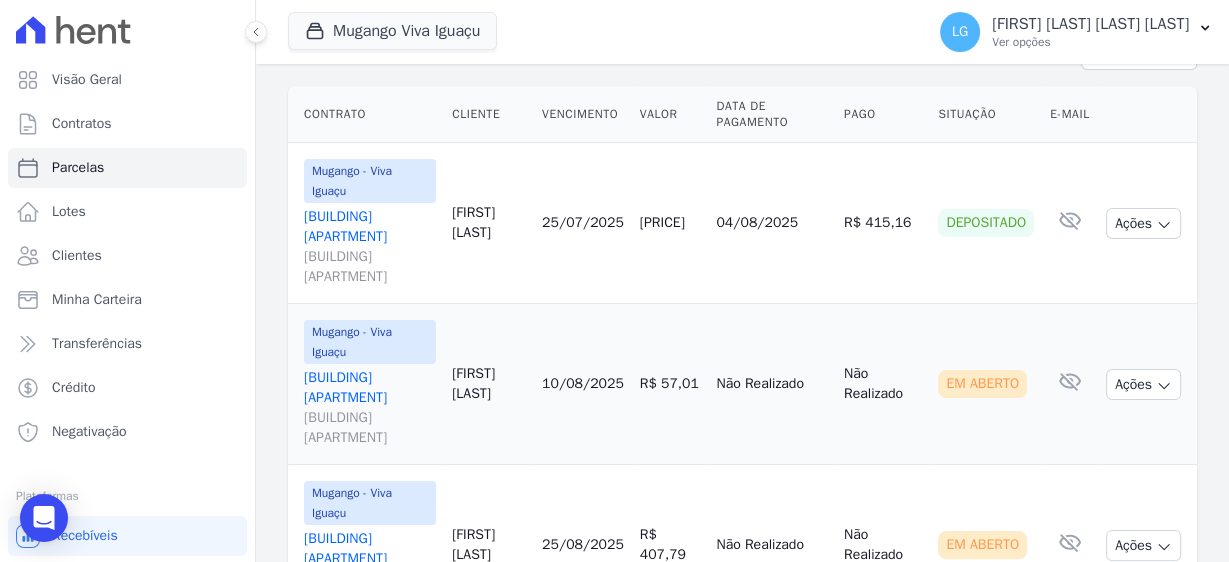 click on "Ver boleto" at bounding box center (1133, 591) 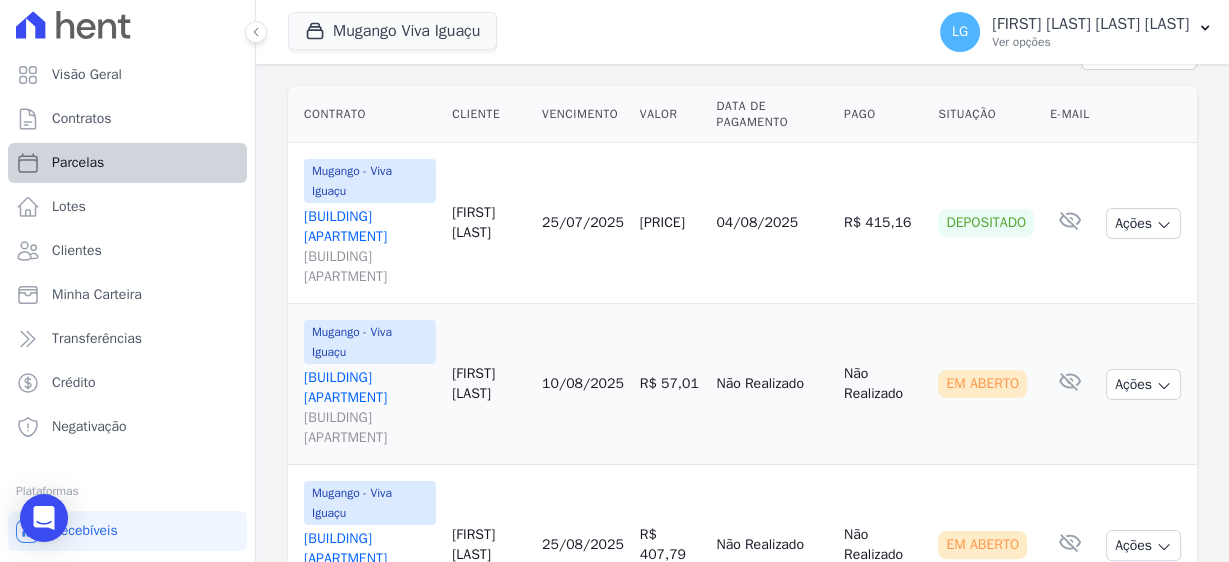 scroll, scrollTop: 0, scrollLeft: 0, axis: both 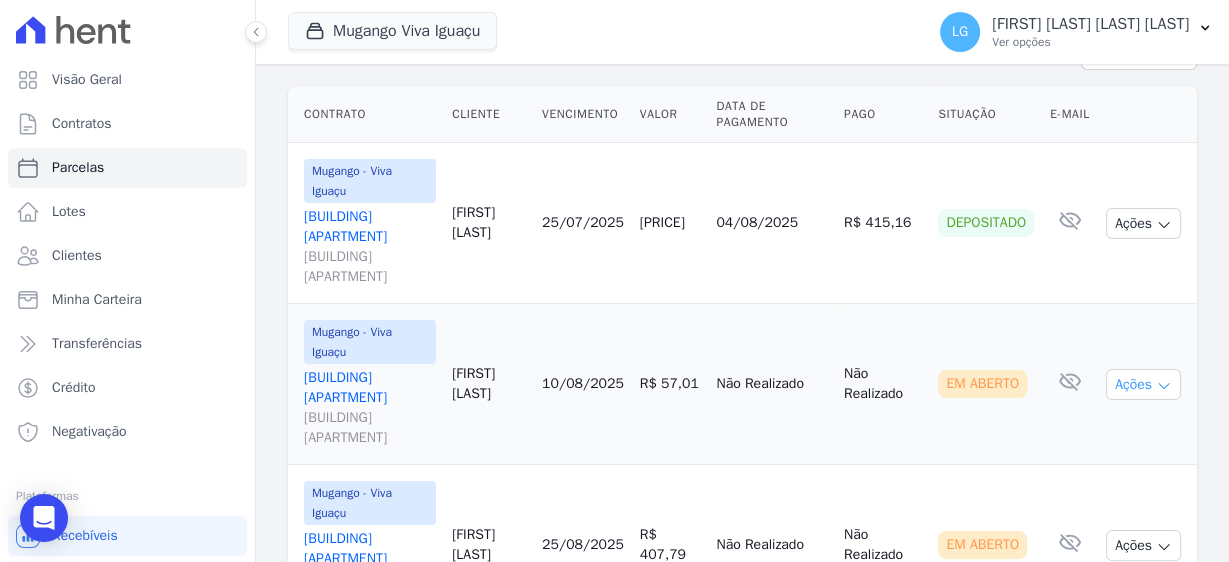 click 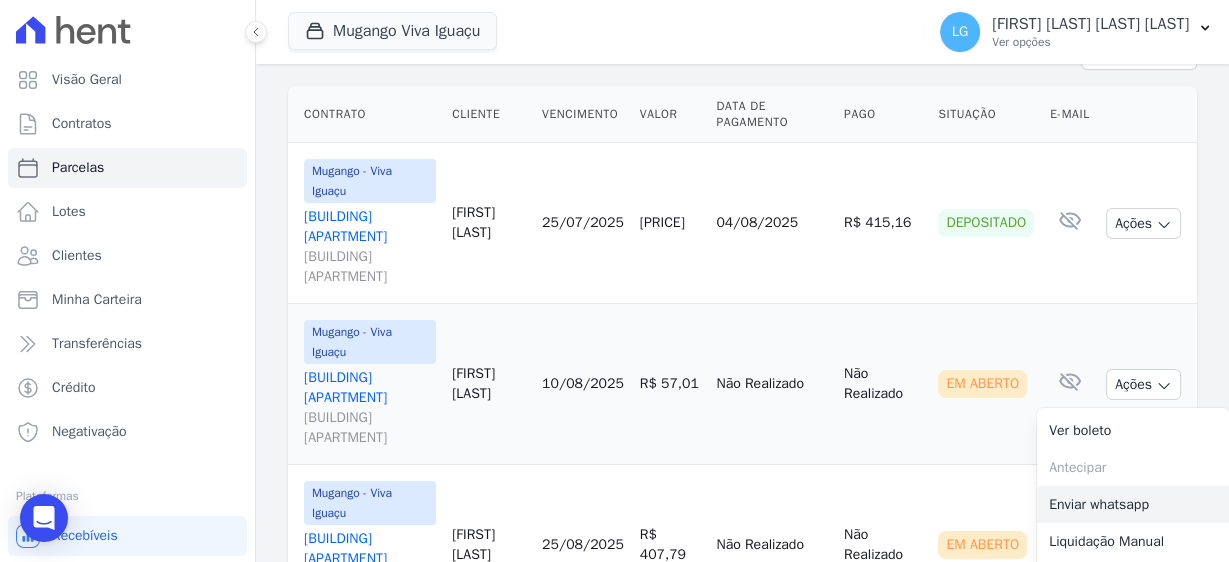 click on "Enviar whatsapp" at bounding box center (1133, 504) 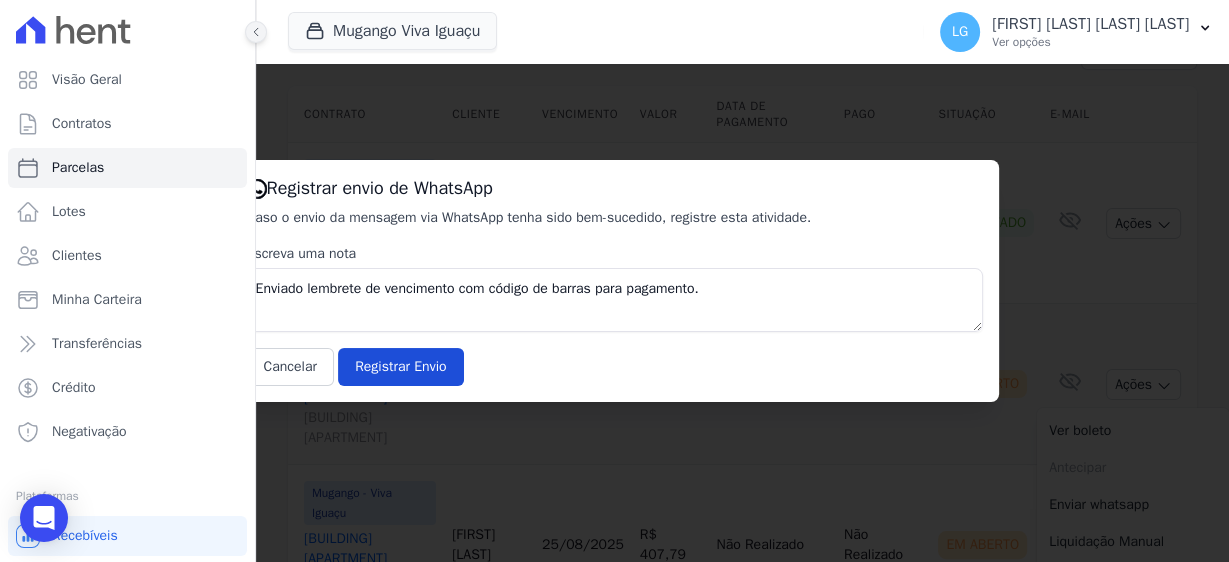 click at bounding box center (256, 32) 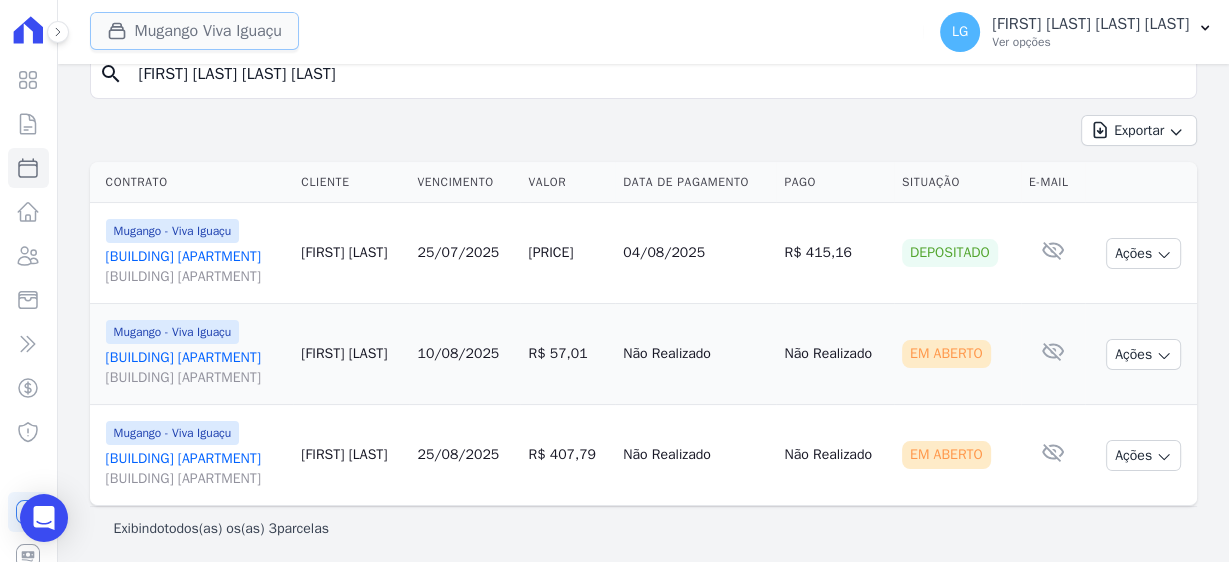 click on "Mugango   Viva Iguaçu" at bounding box center (194, 31) 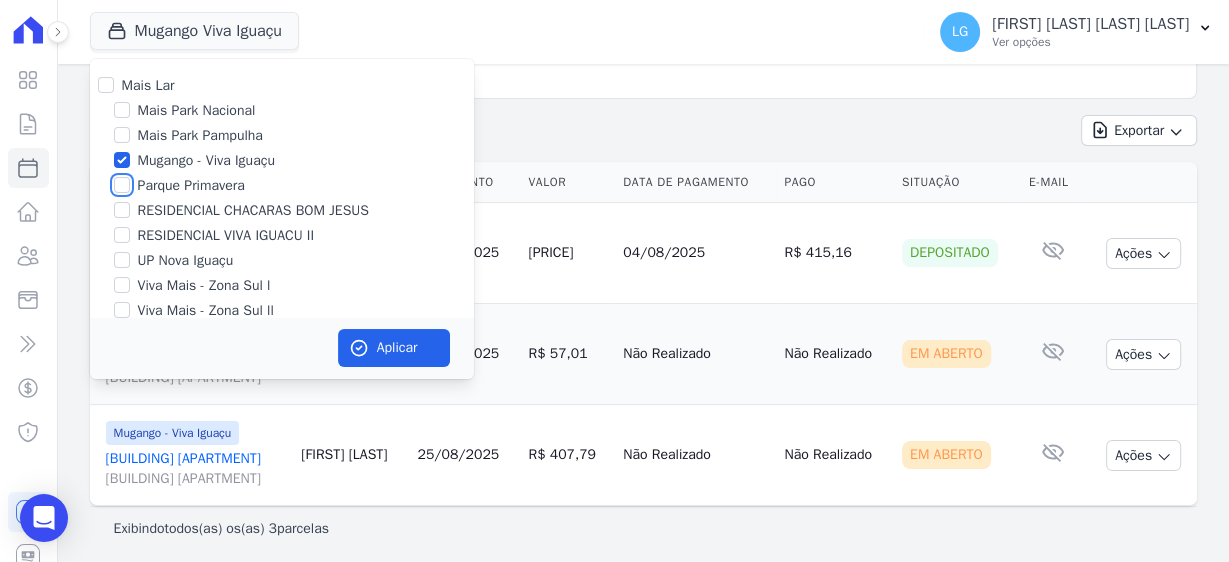 click on "Parque Primavera" at bounding box center [122, 185] 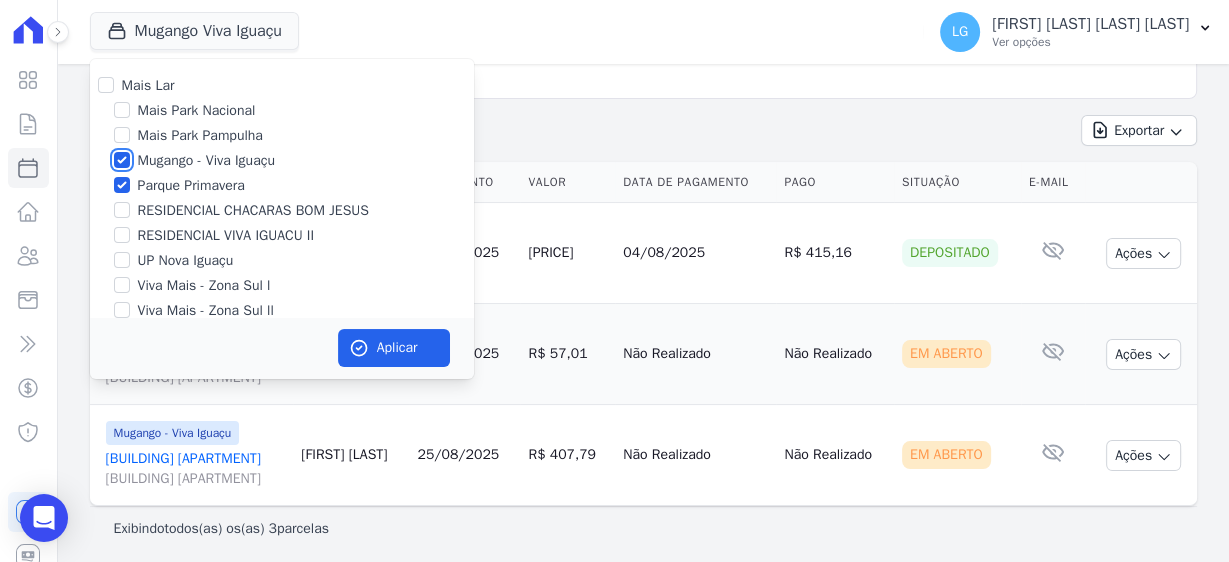 click on "Mugango - Viva Iguaçu" at bounding box center [122, 160] 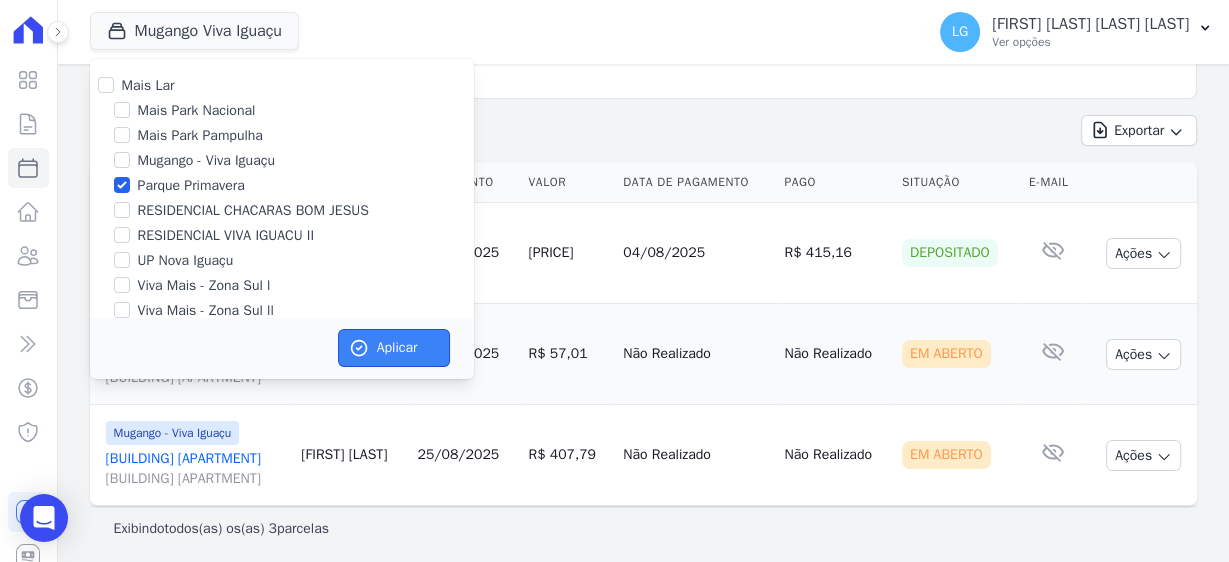 click on "Aplicar" at bounding box center (394, 348) 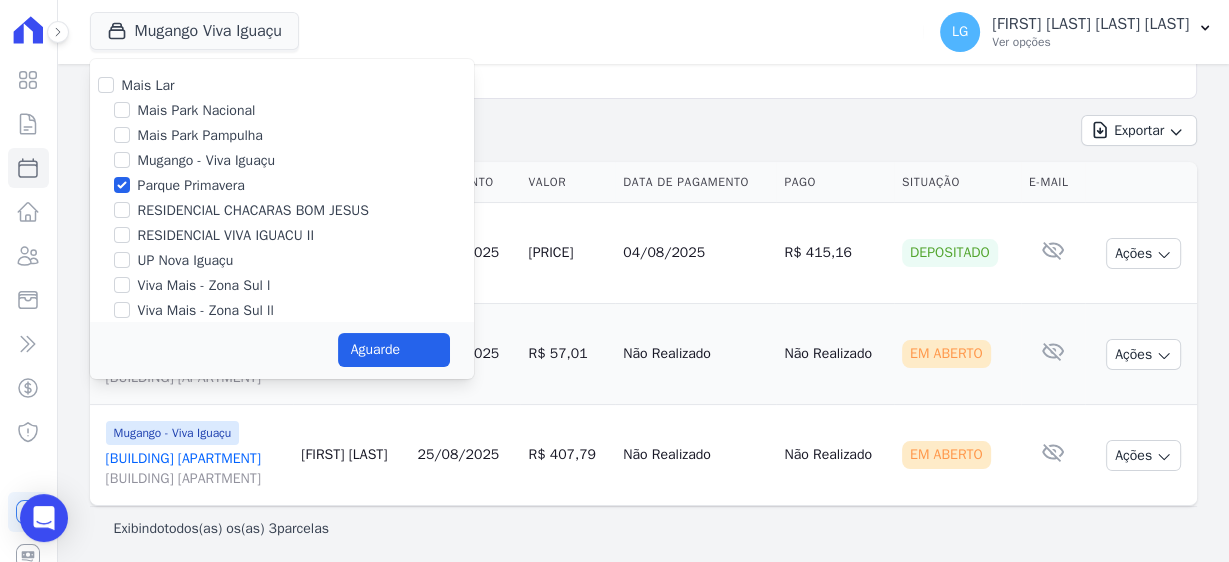 select 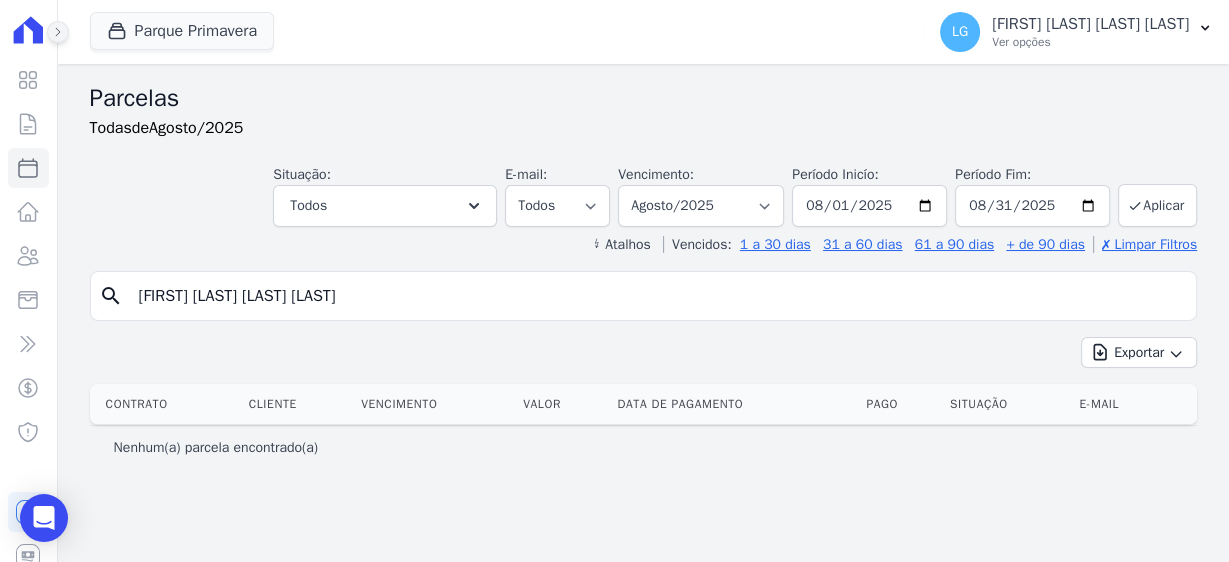 click 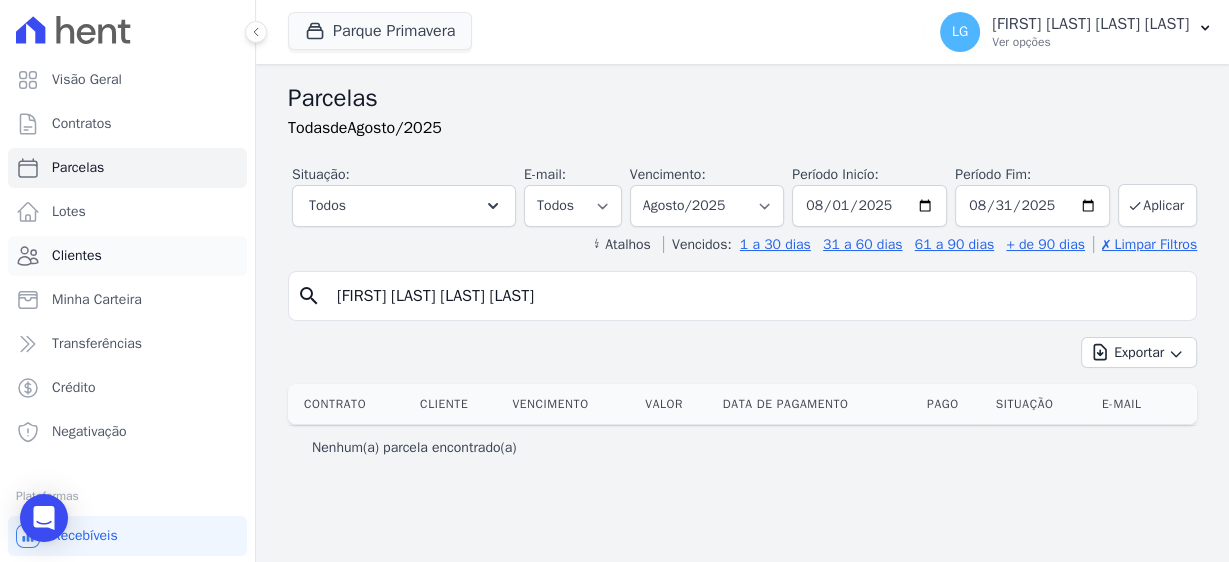 scroll, scrollTop: 0, scrollLeft: 0, axis: both 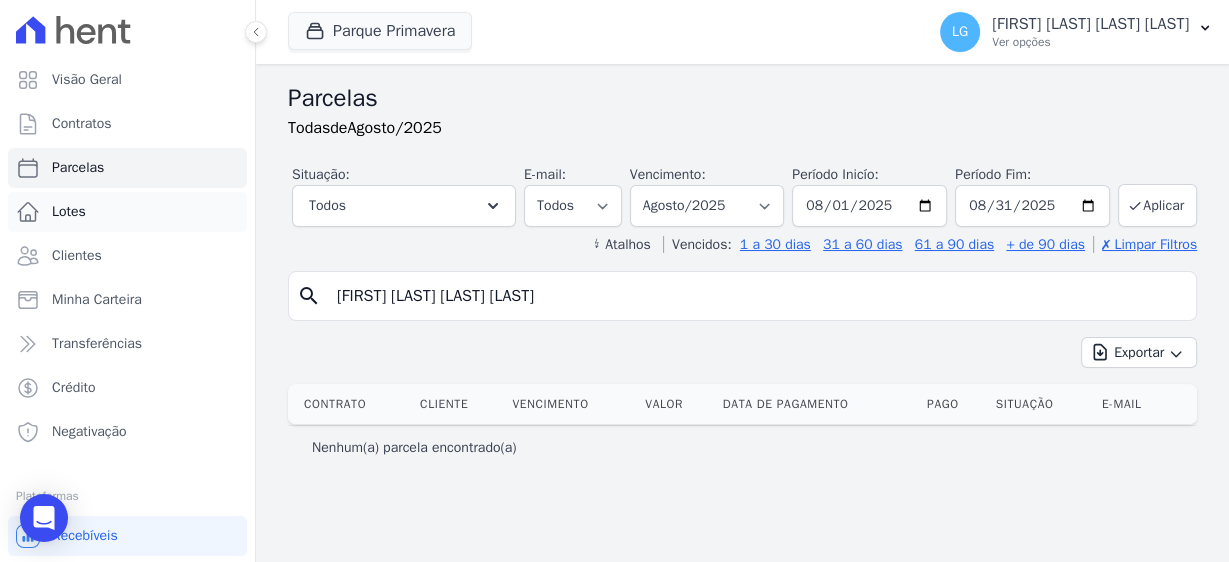 click on "Lotes" at bounding box center [69, 212] 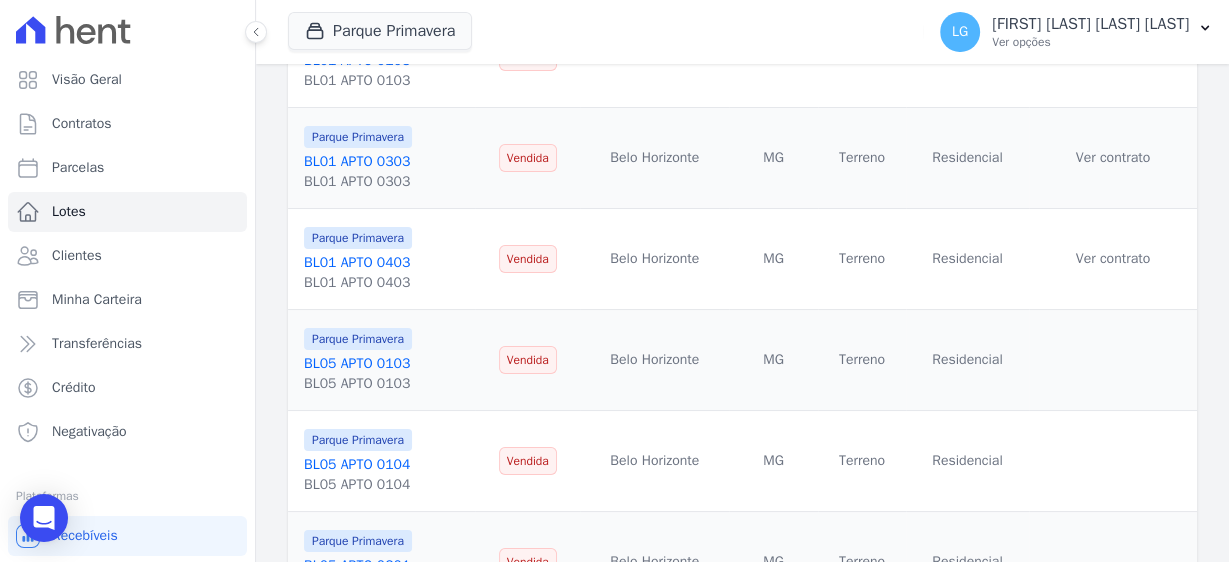 scroll, scrollTop: 400, scrollLeft: 0, axis: vertical 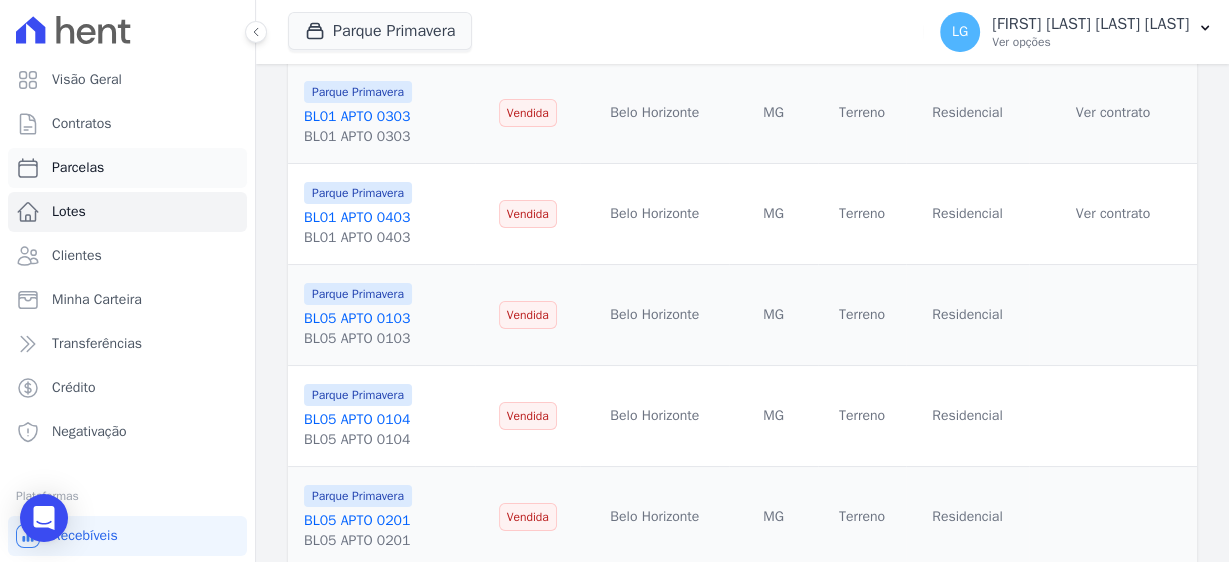 click on "Parcelas" at bounding box center (78, 168) 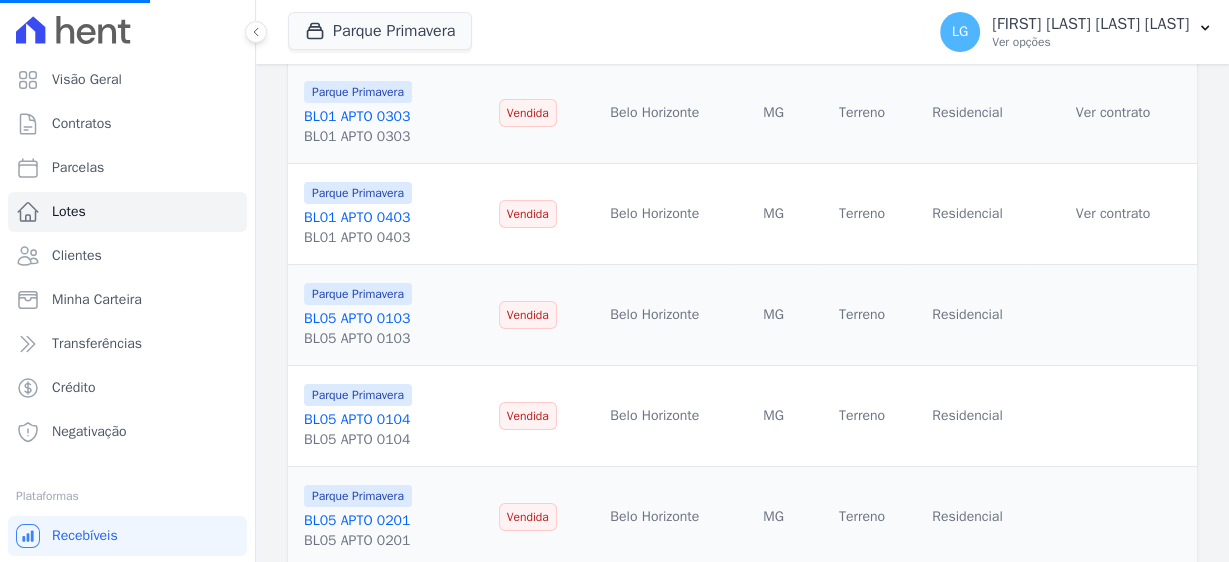 select 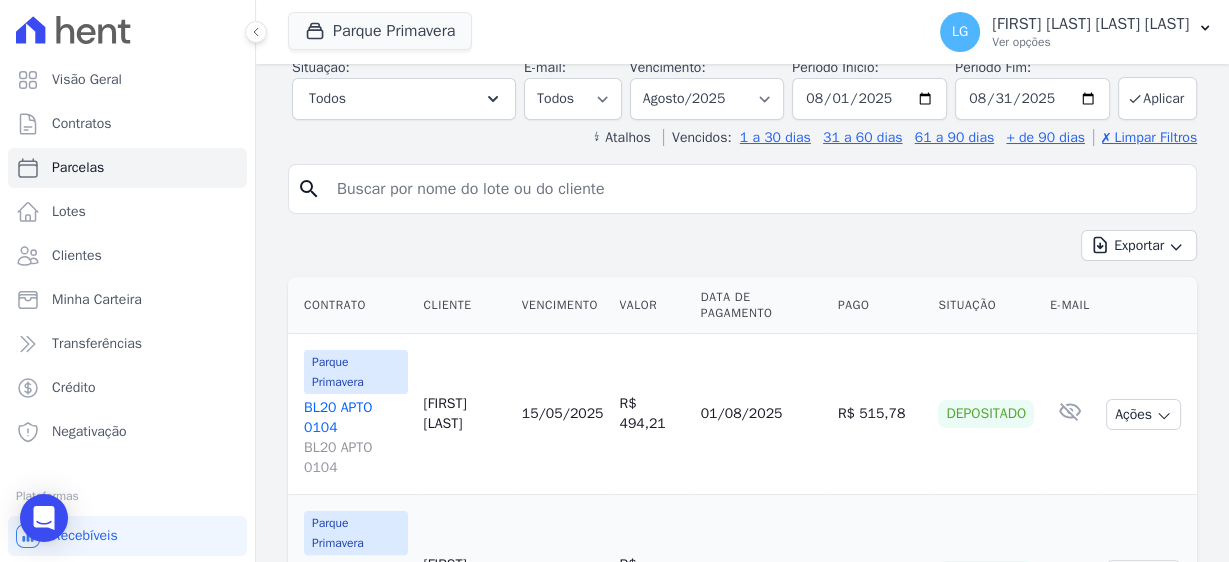 scroll, scrollTop: 560, scrollLeft: 0, axis: vertical 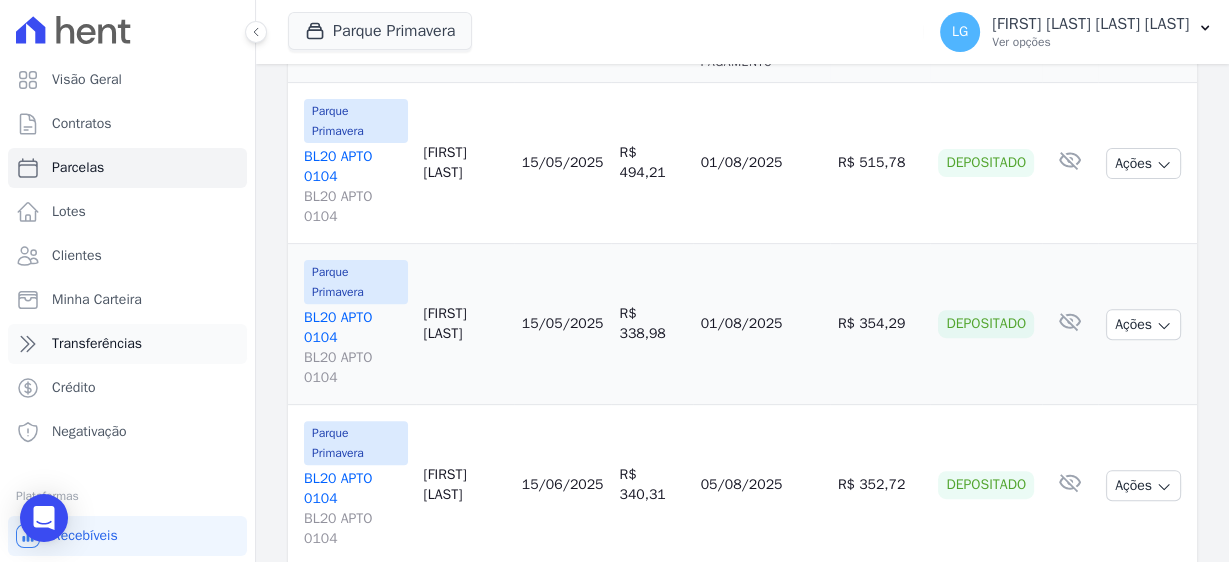 click on "Transferências" at bounding box center (97, 344) 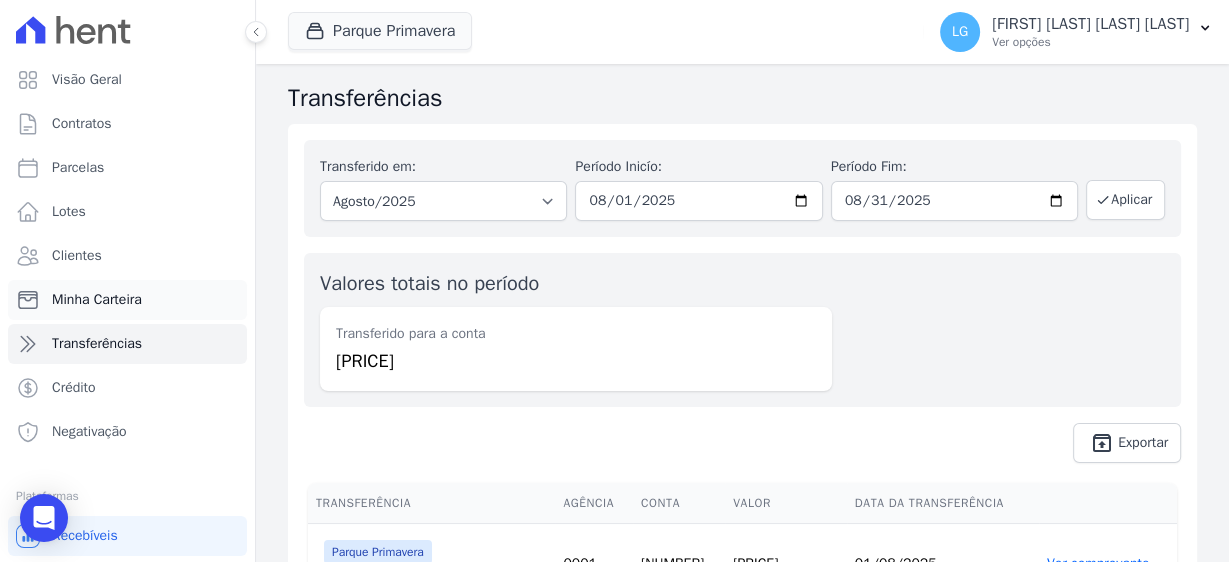 click on "Minha Carteira" at bounding box center (97, 300) 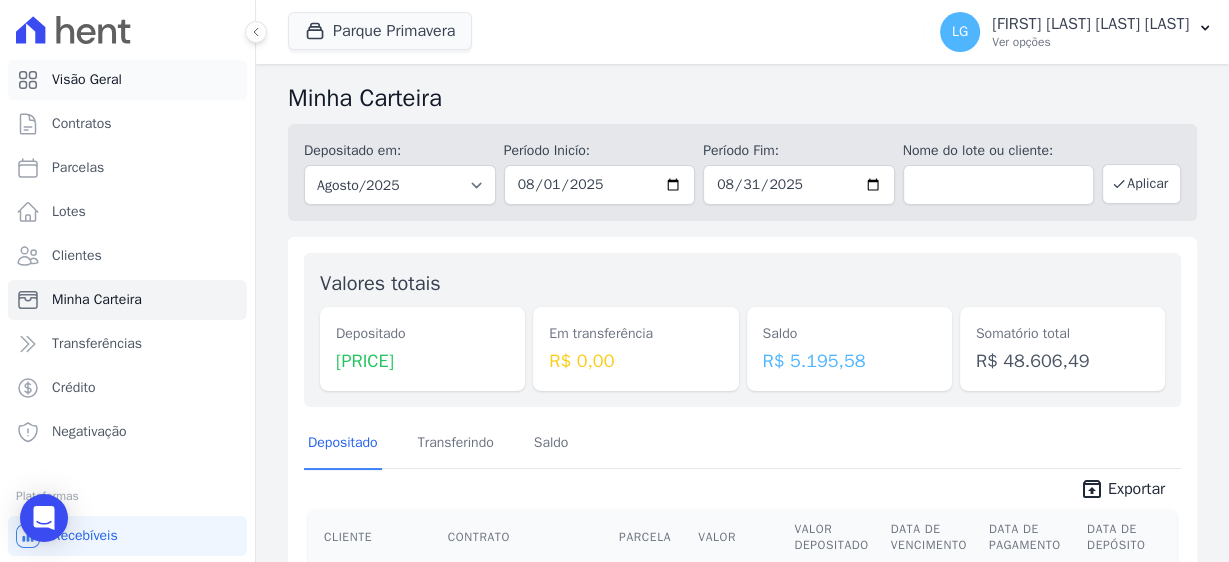 click on "Visão Geral" at bounding box center (87, 80) 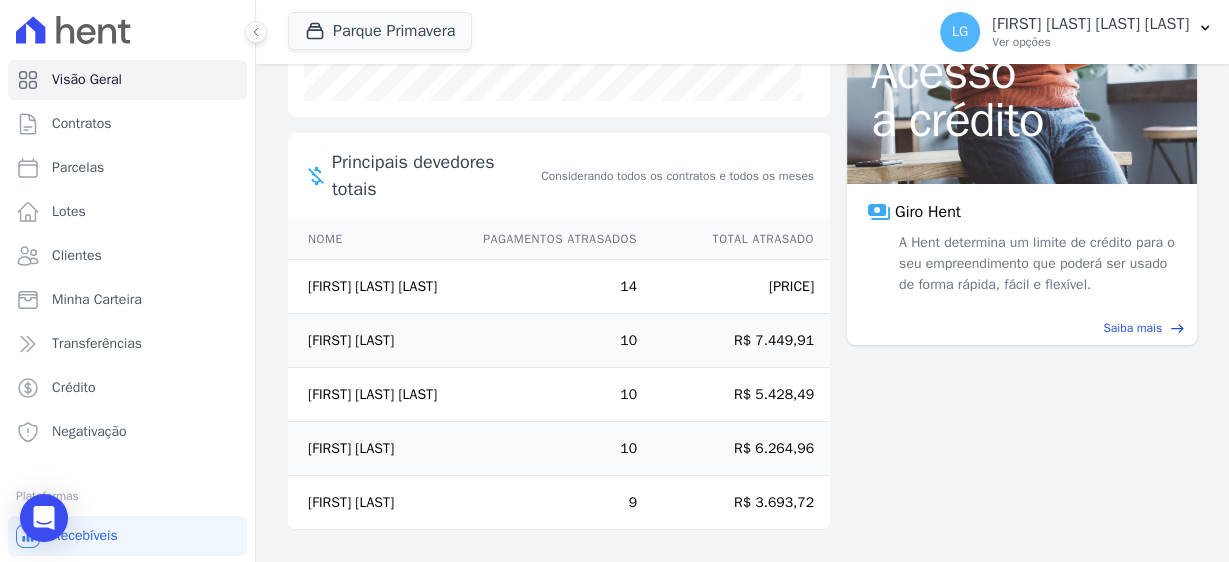 scroll, scrollTop: 567, scrollLeft: 0, axis: vertical 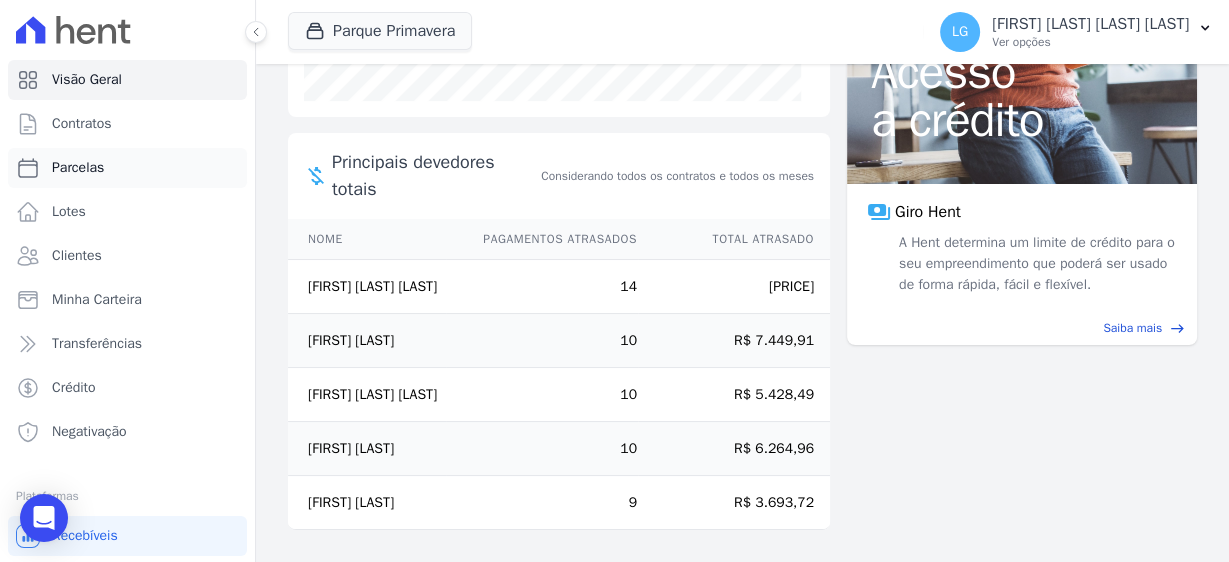 click on "Parcelas" at bounding box center (78, 168) 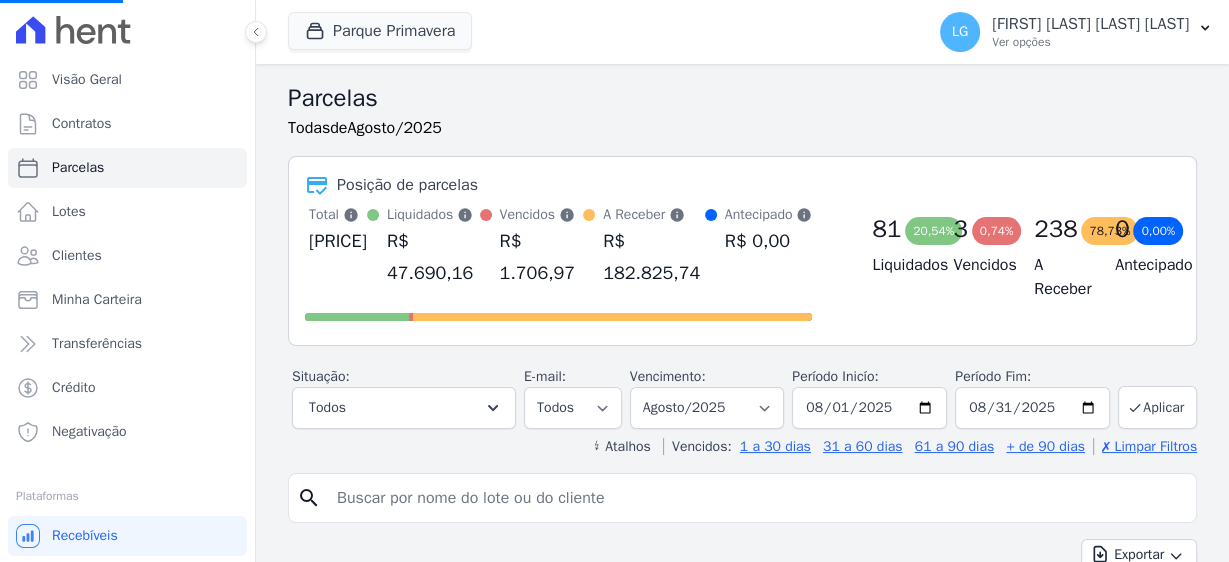 select 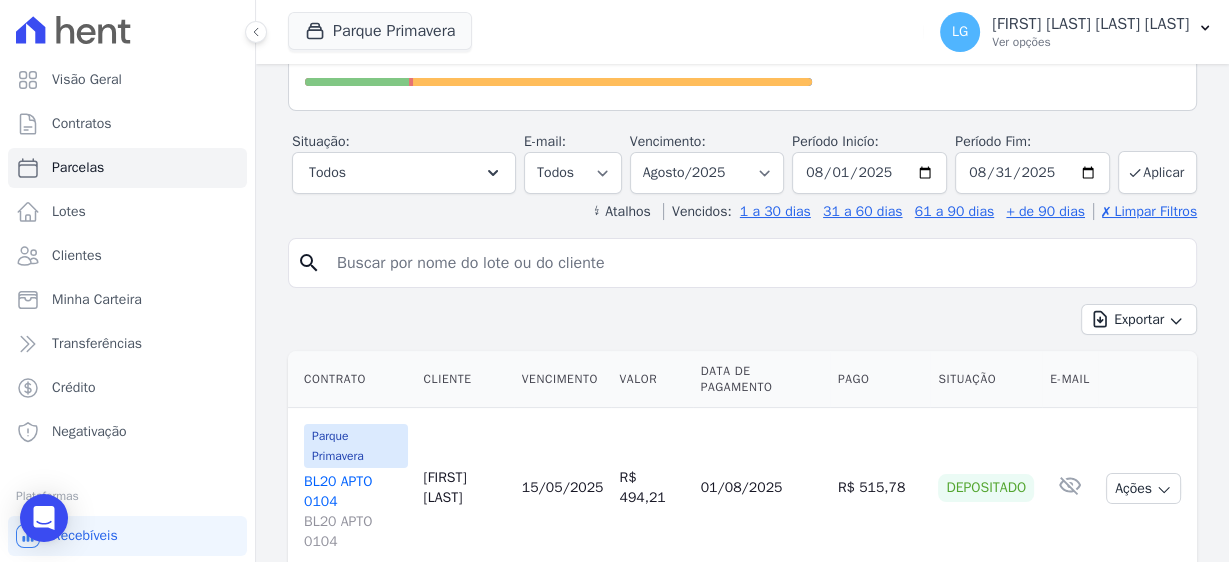 scroll, scrollTop: 240, scrollLeft: 0, axis: vertical 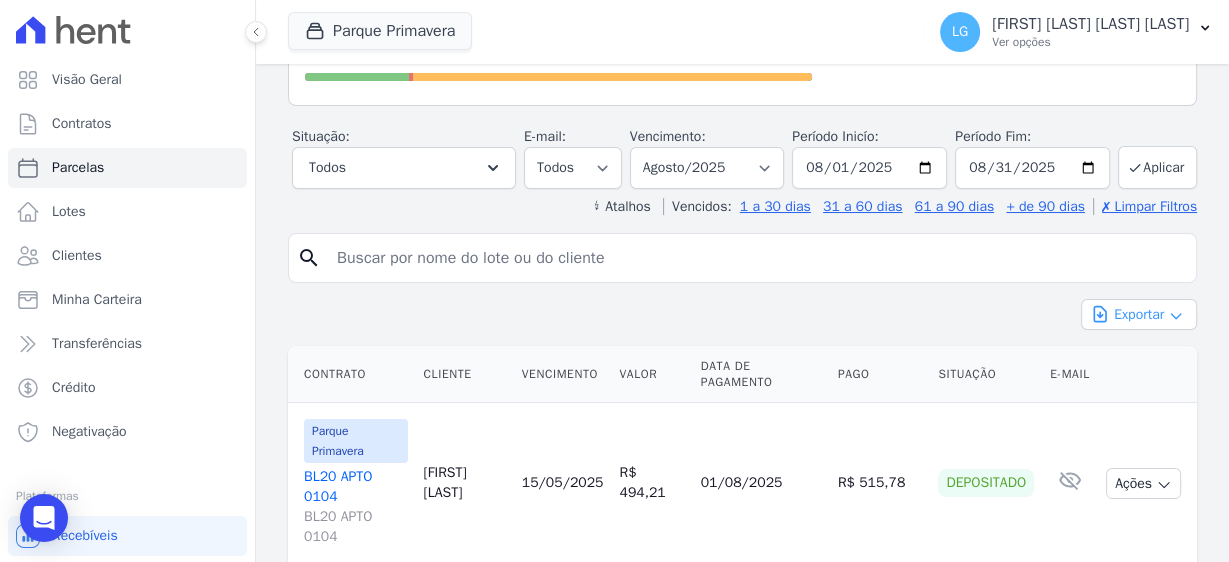 click 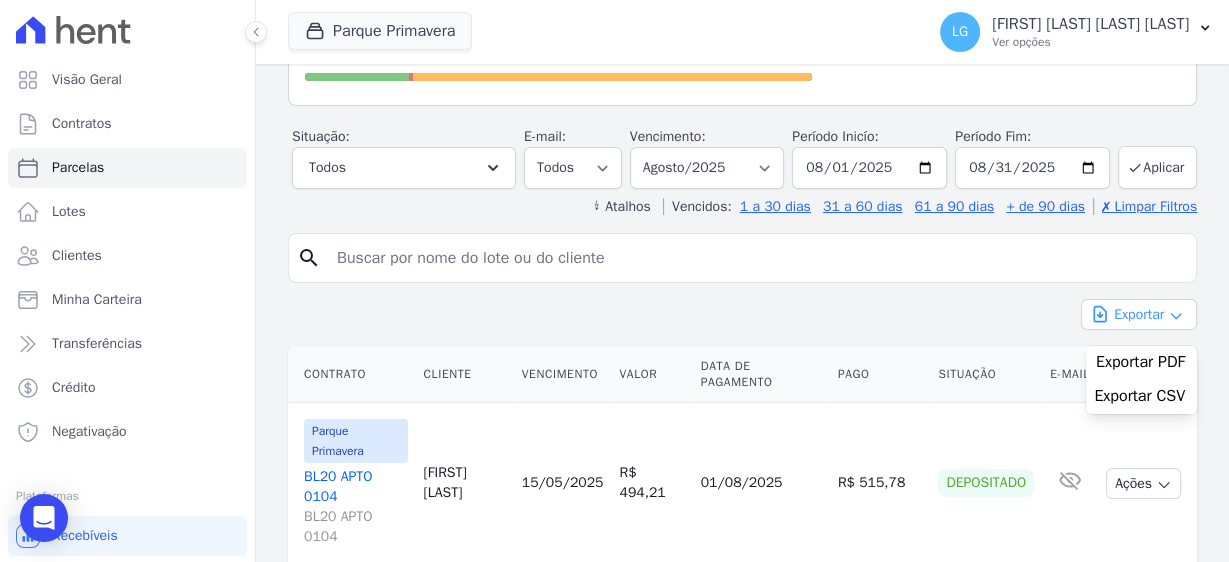click 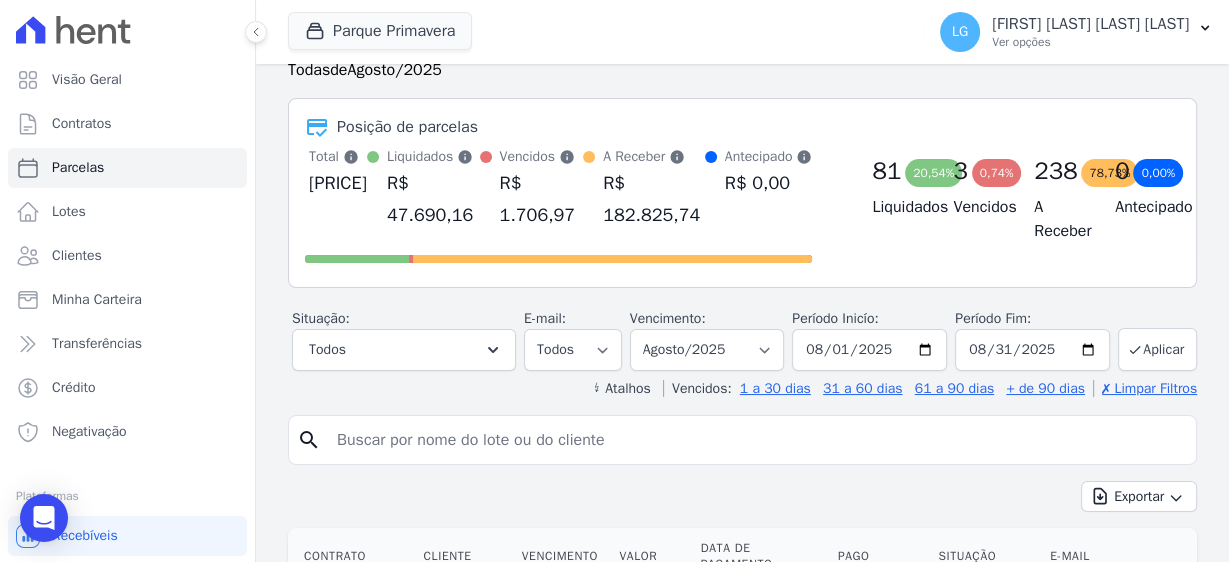 scroll, scrollTop: 0, scrollLeft: 0, axis: both 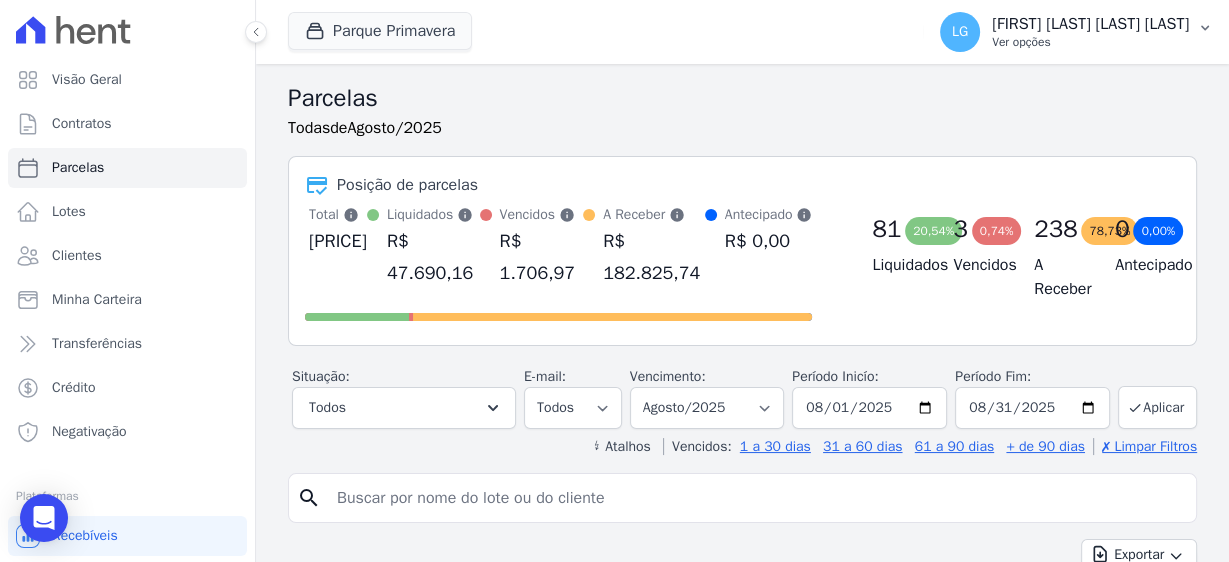 click 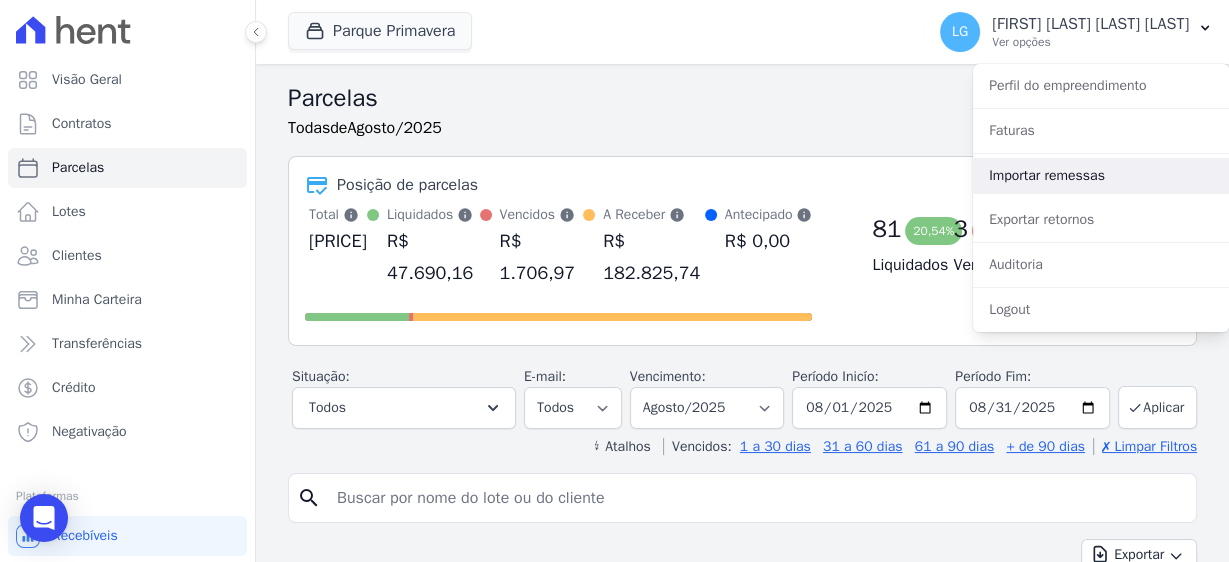 click on "Importar remessas" at bounding box center [1101, 176] 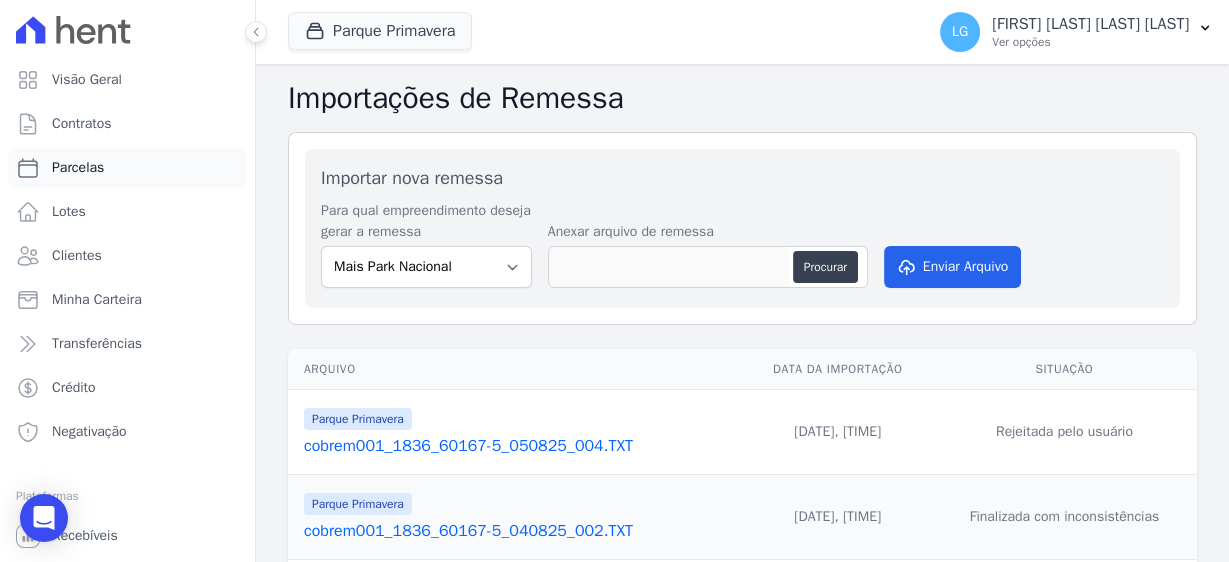 click on "Parcelas" at bounding box center [78, 168] 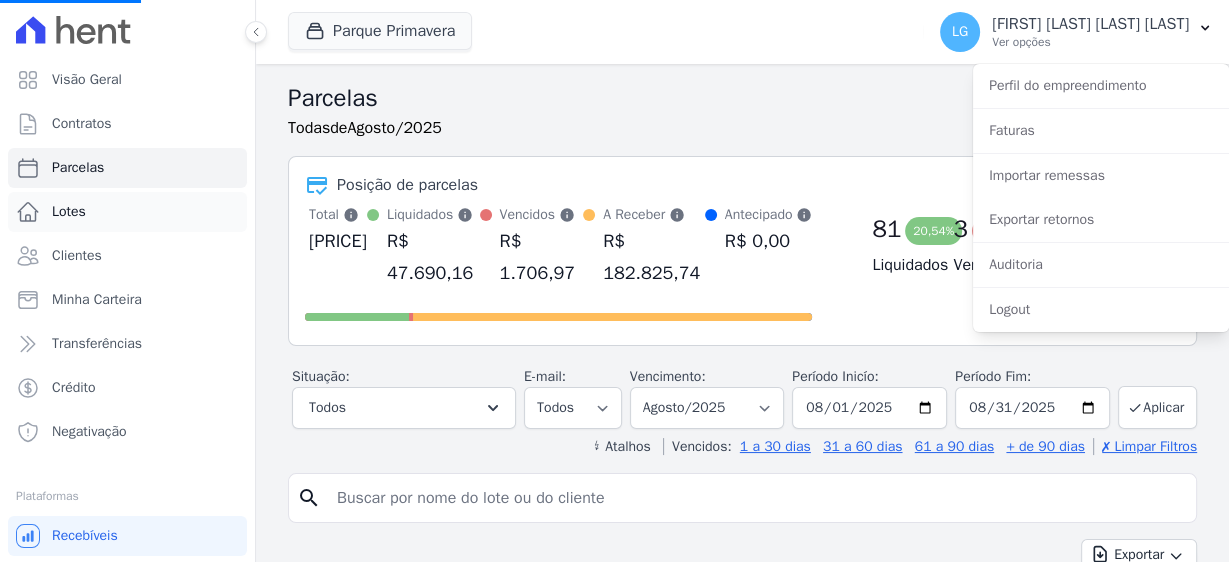 select 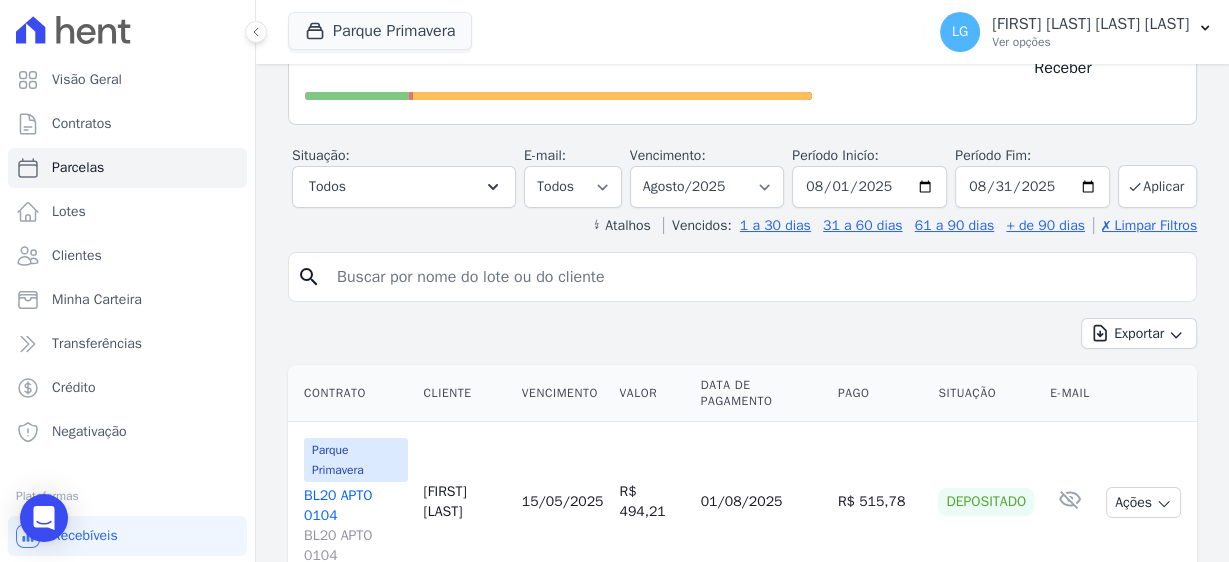 scroll, scrollTop: 320, scrollLeft: 0, axis: vertical 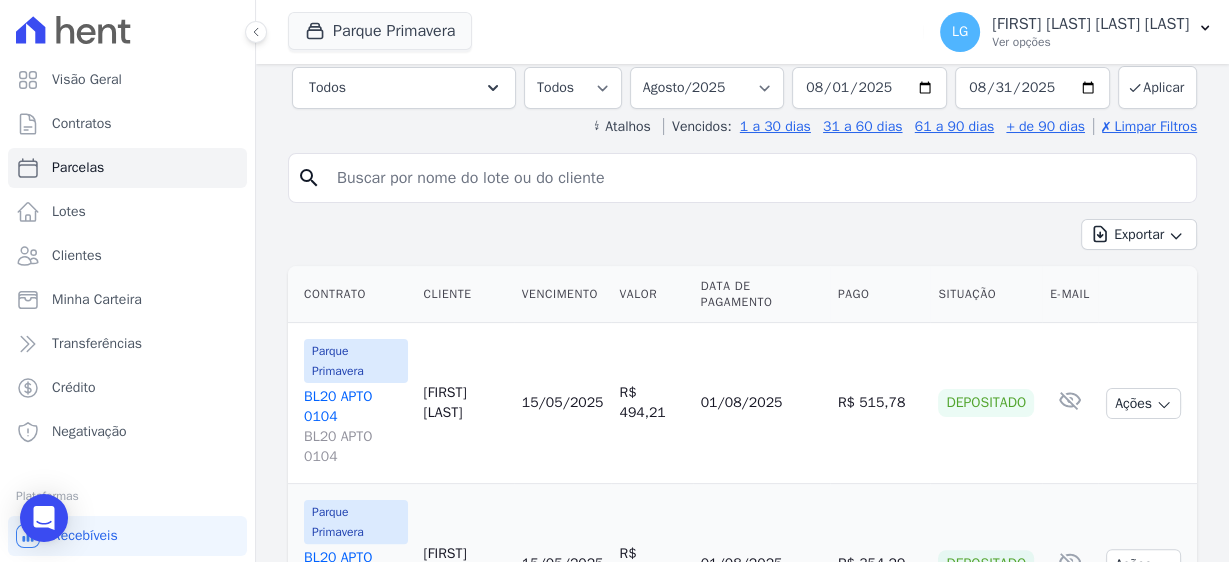 click at bounding box center [756, 178] 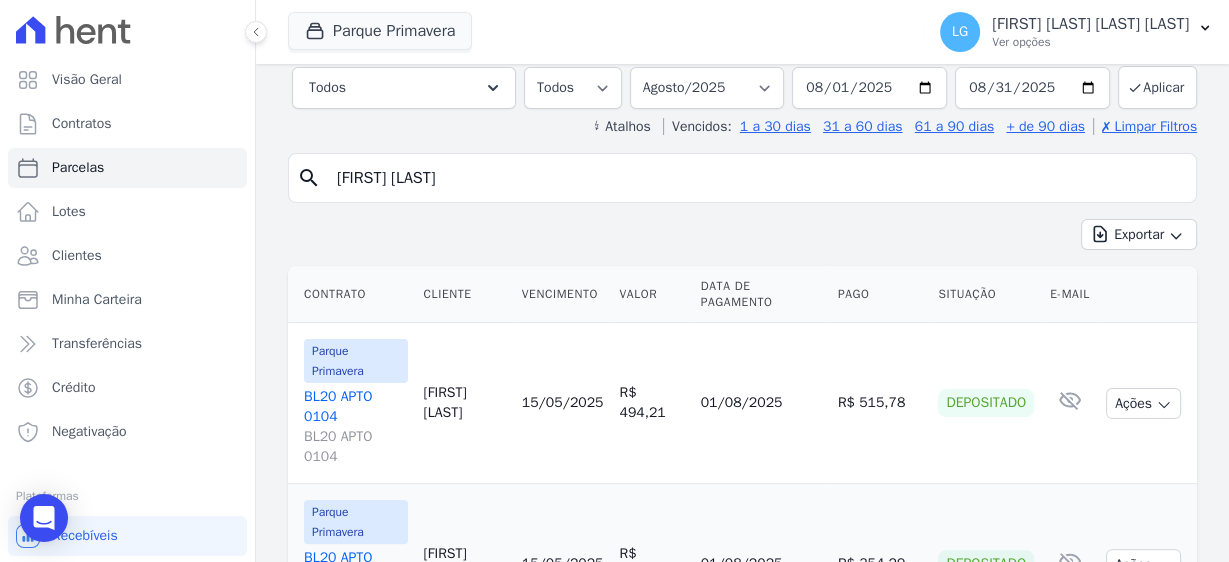type on "[FIRST] [LAST]" 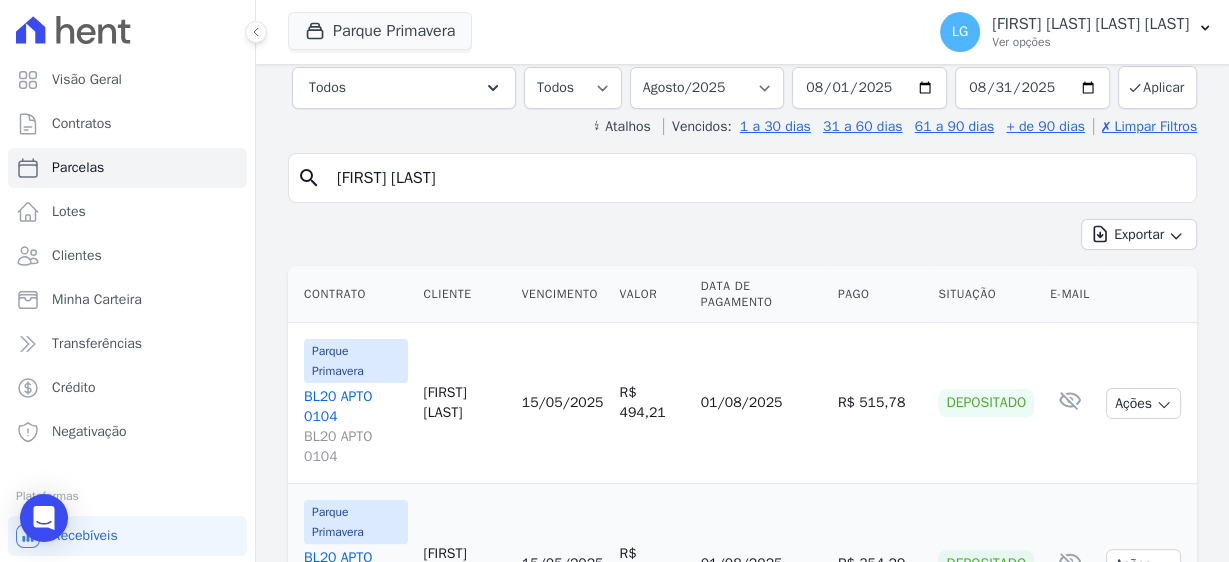 select 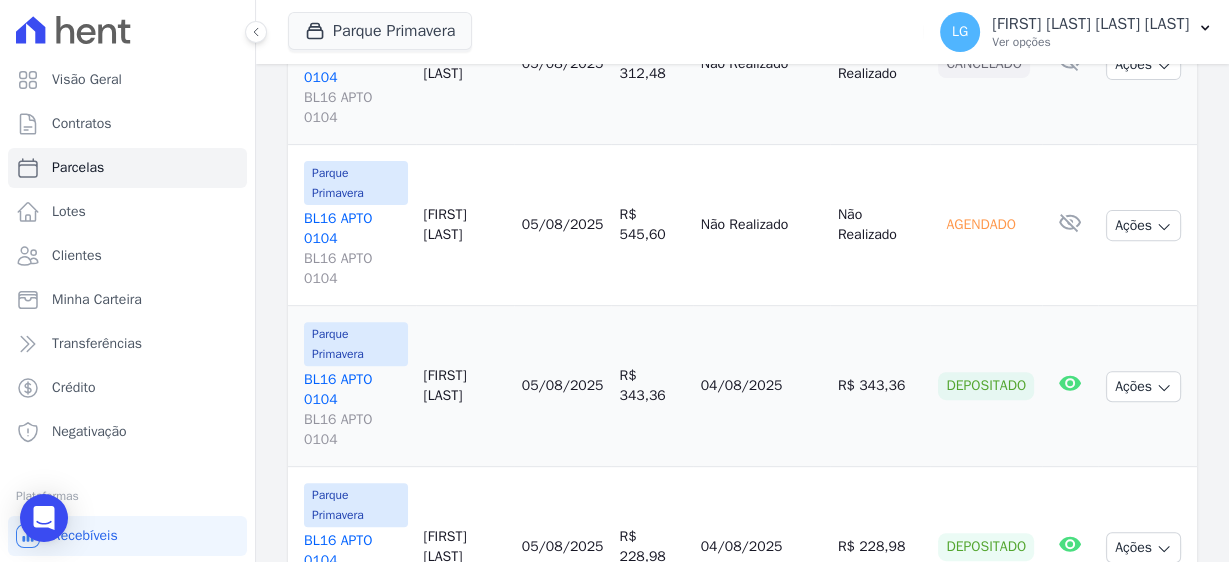 scroll, scrollTop: 579, scrollLeft: 0, axis: vertical 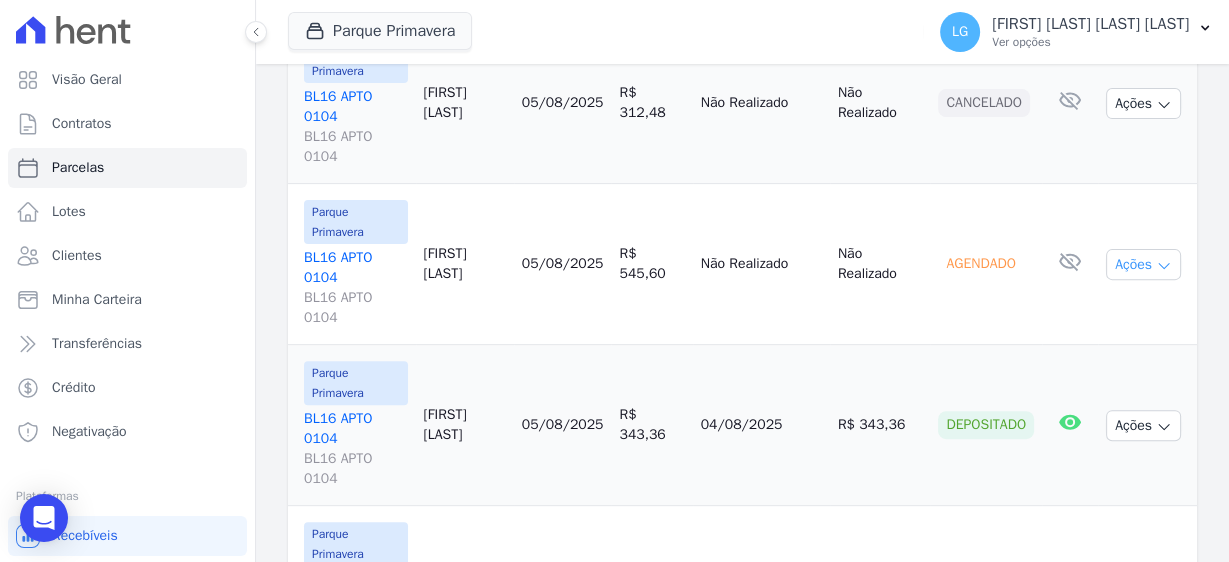 click on "Ações" at bounding box center (1143, 264) 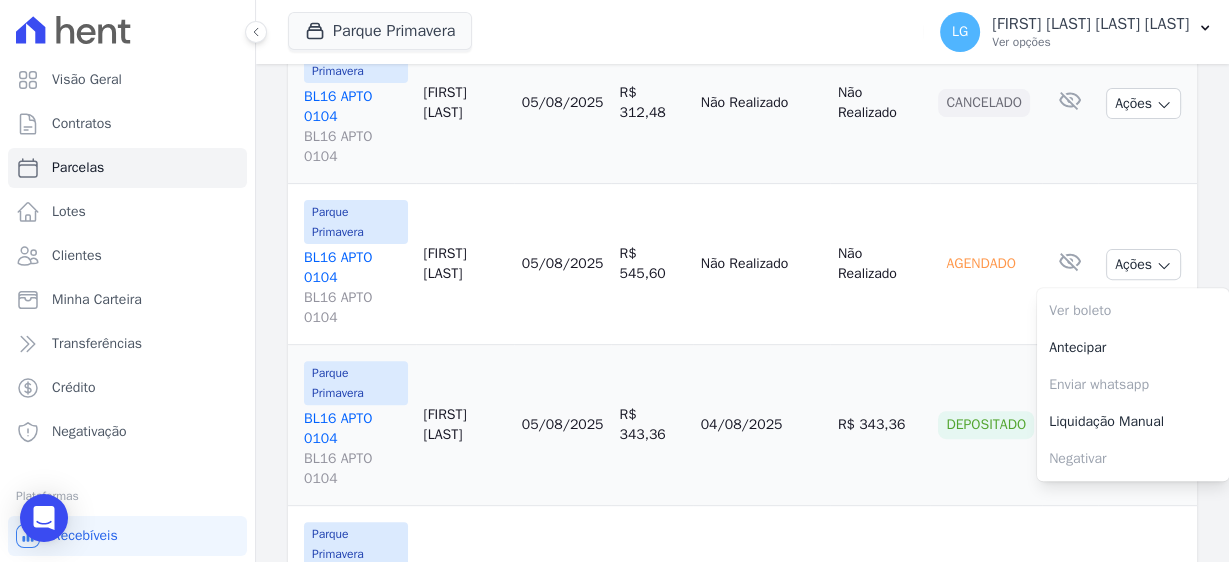 click on "05/08/2025" at bounding box center (563, 264) 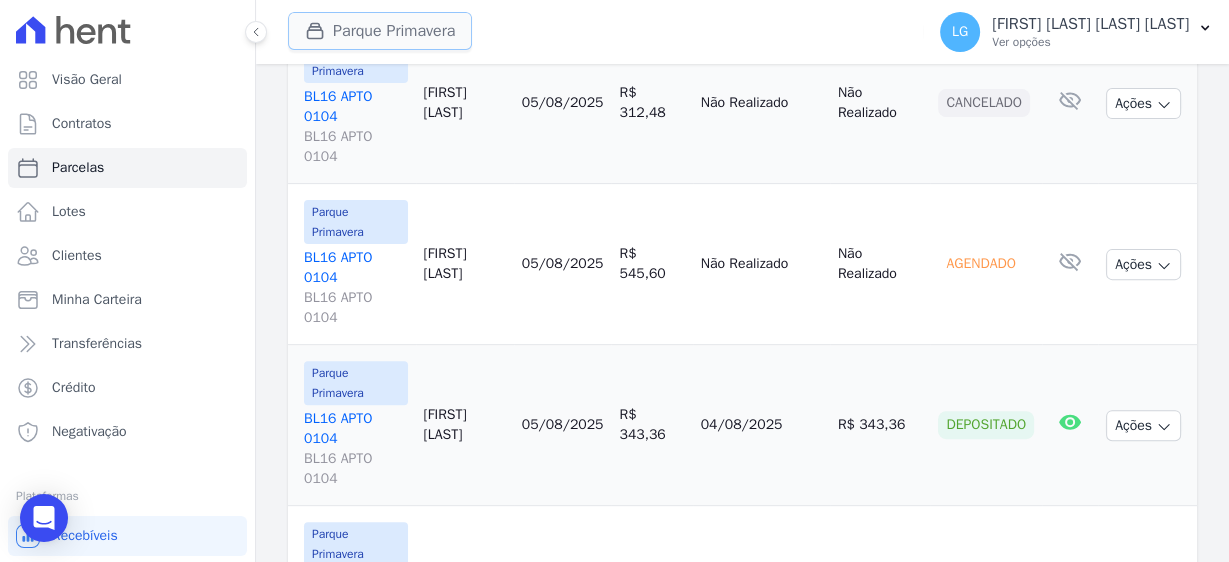 click on "Parque Primavera" at bounding box center [380, 31] 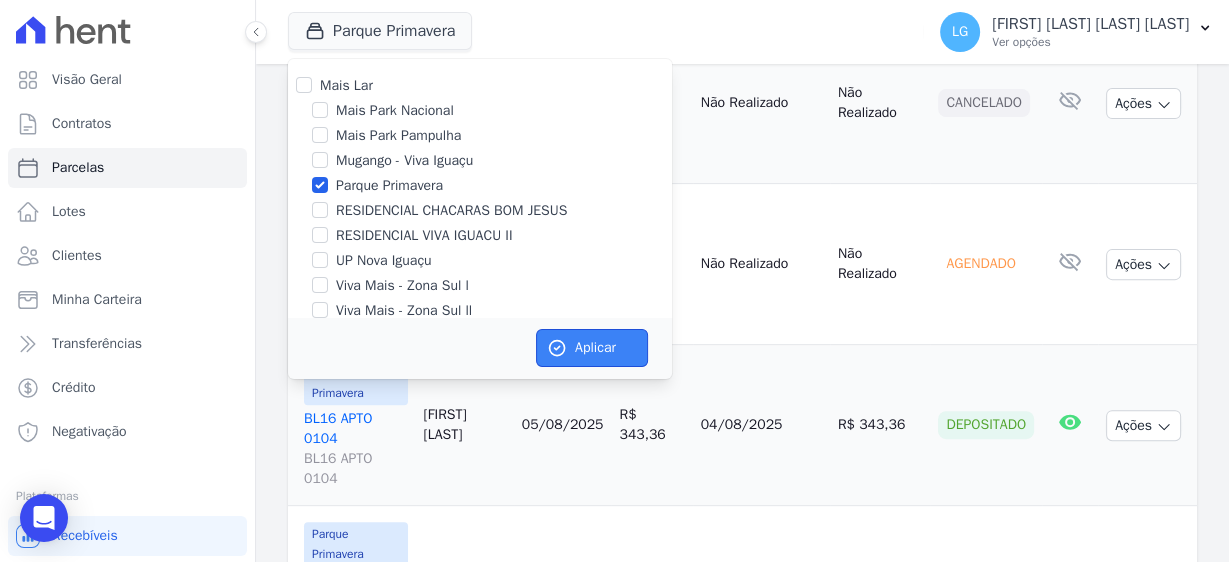 click on "Aplicar" at bounding box center [592, 348] 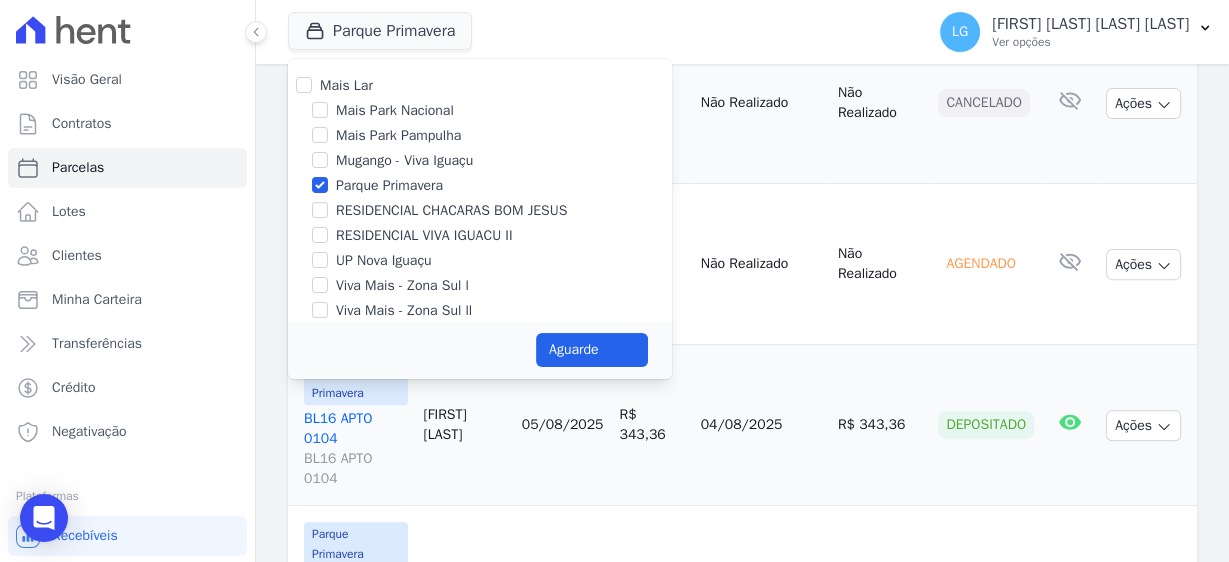 select 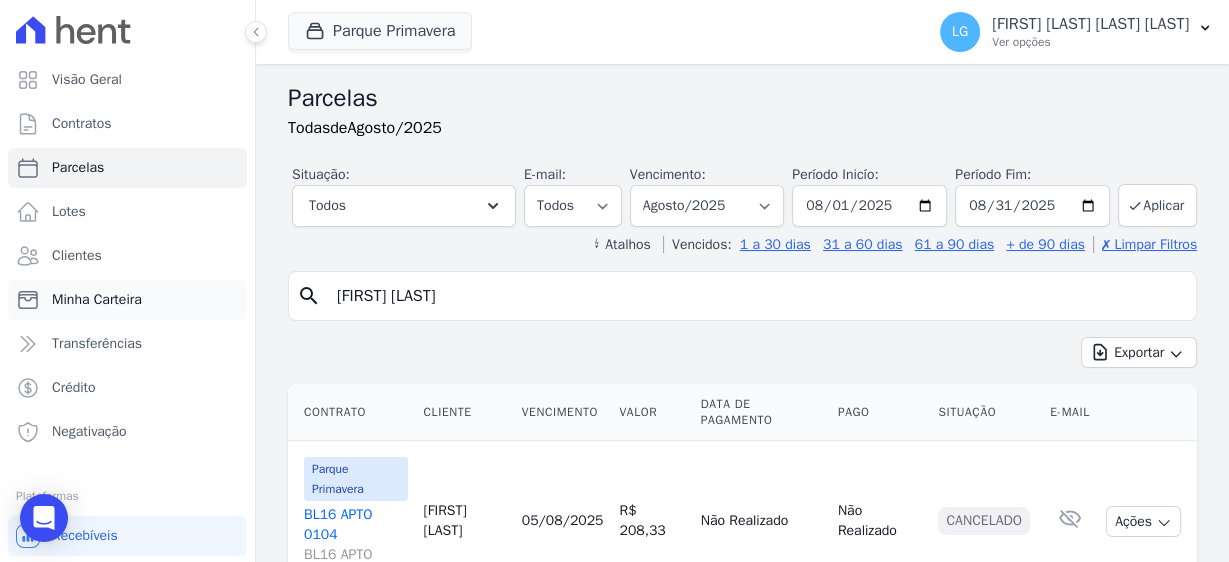 drag, startPoint x: 370, startPoint y: 294, endPoint x: 215, endPoint y: 294, distance: 155 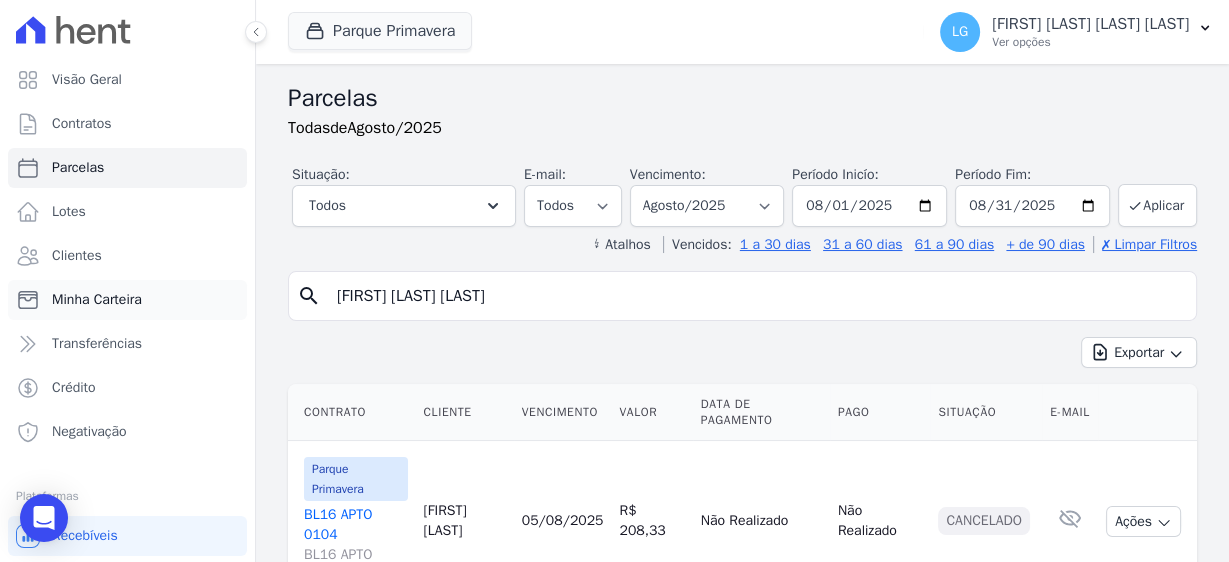 type on "[FIRST] [LAST] [LAST]" 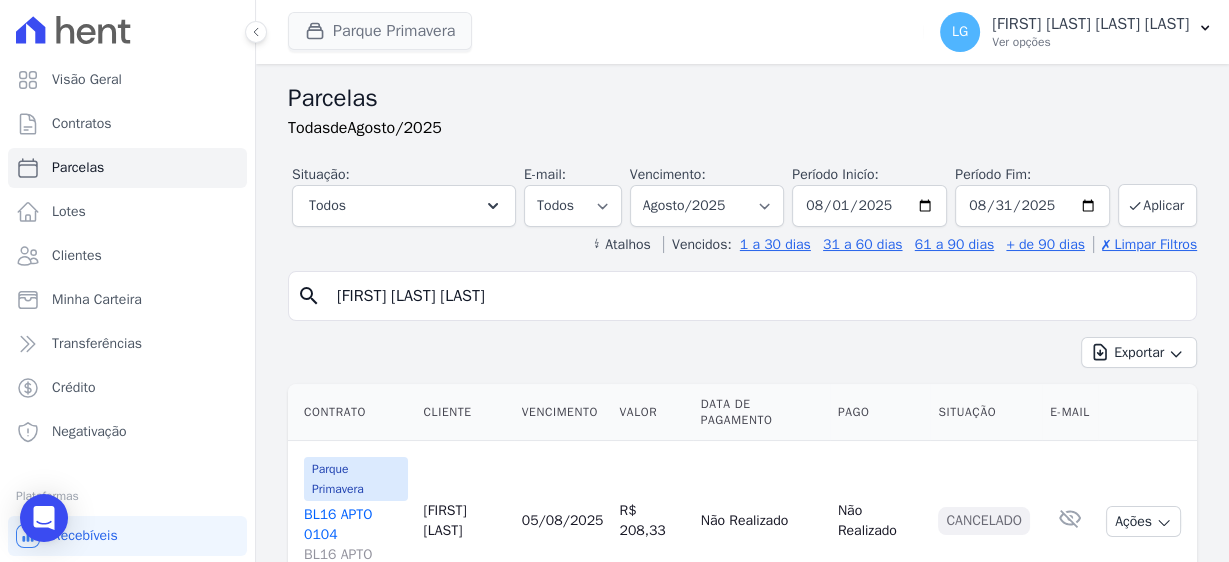 select 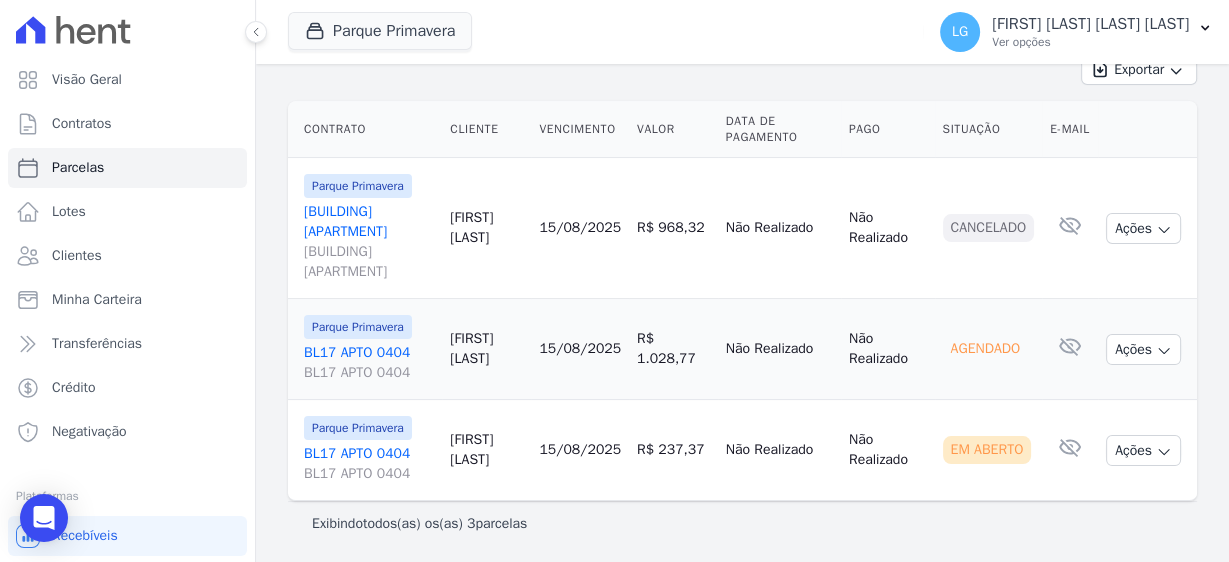 scroll, scrollTop: 418, scrollLeft: 0, axis: vertical 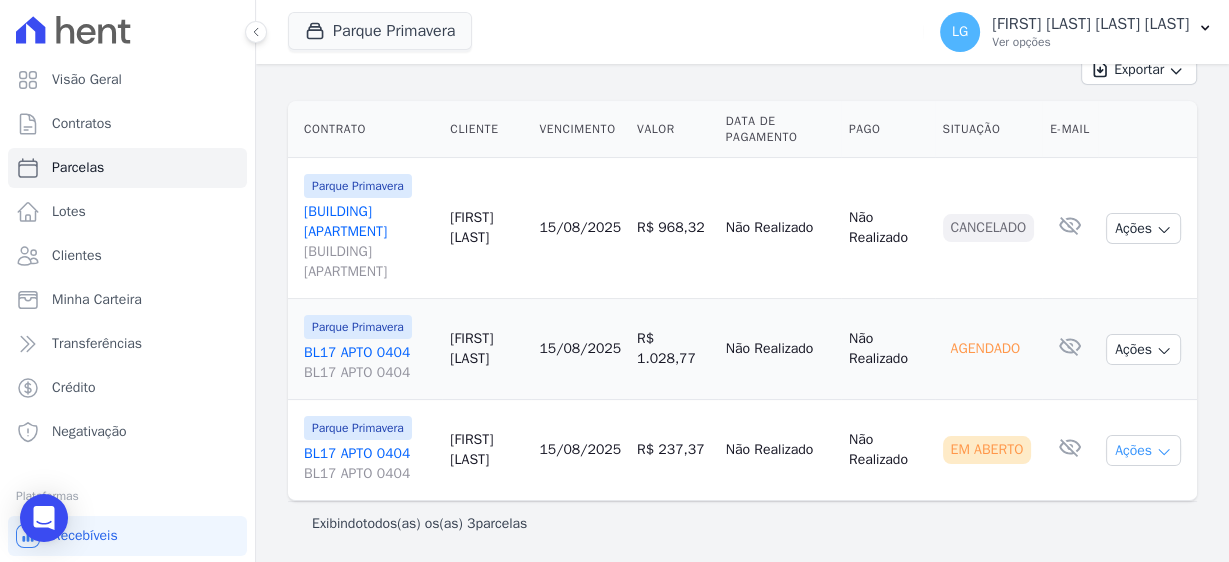 click 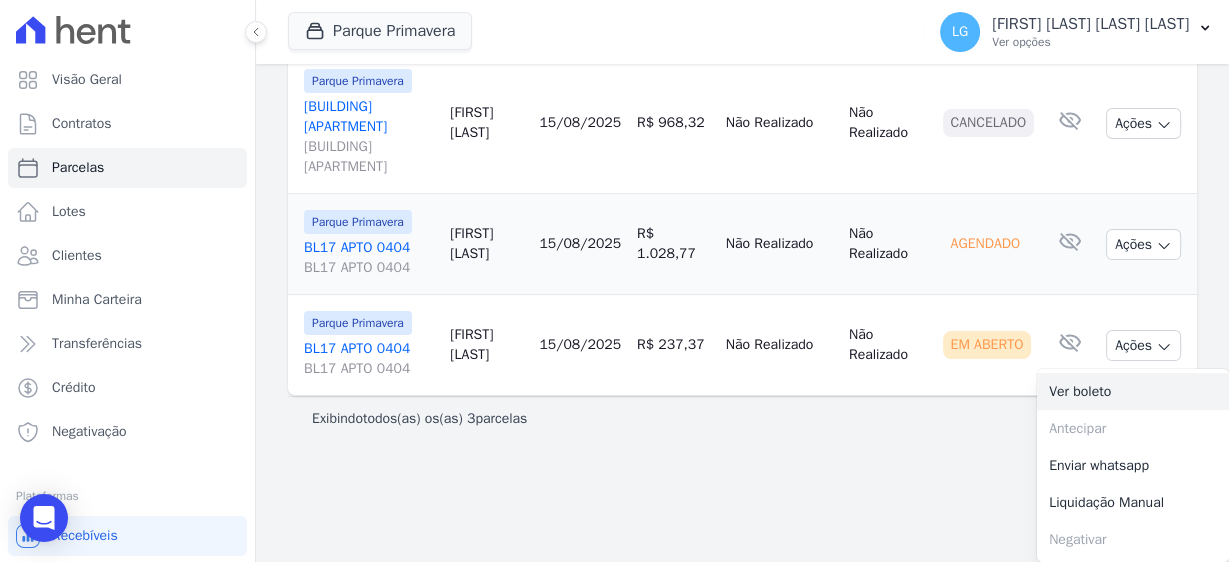 click on "Ver boleto" at bounding box center [1133, 391] 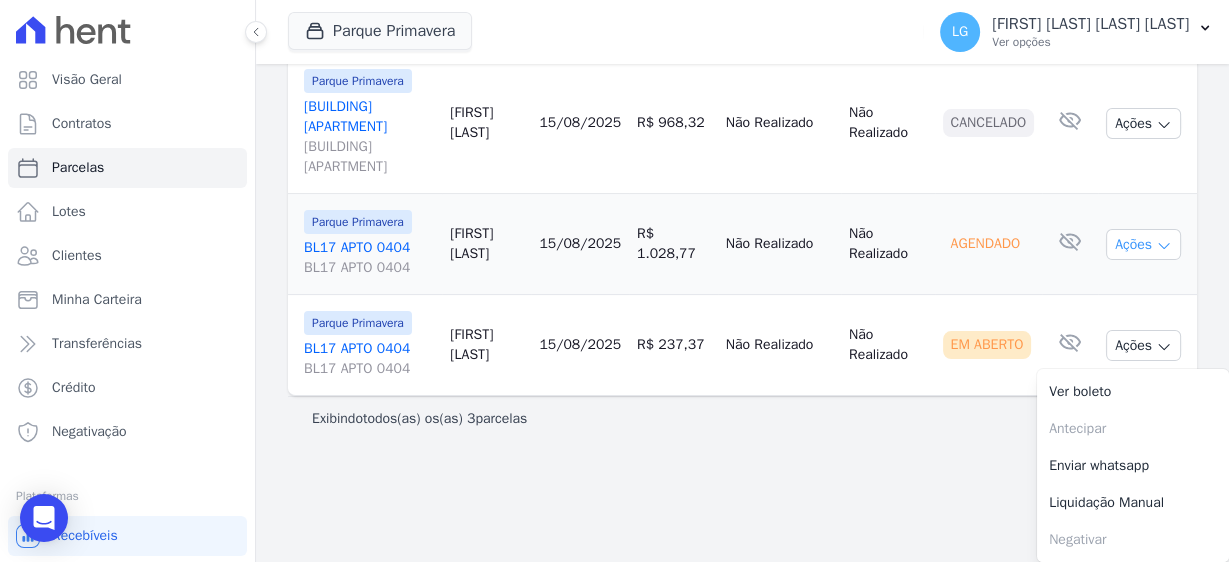 click on "Ações" at bounding box center (1143, 244) 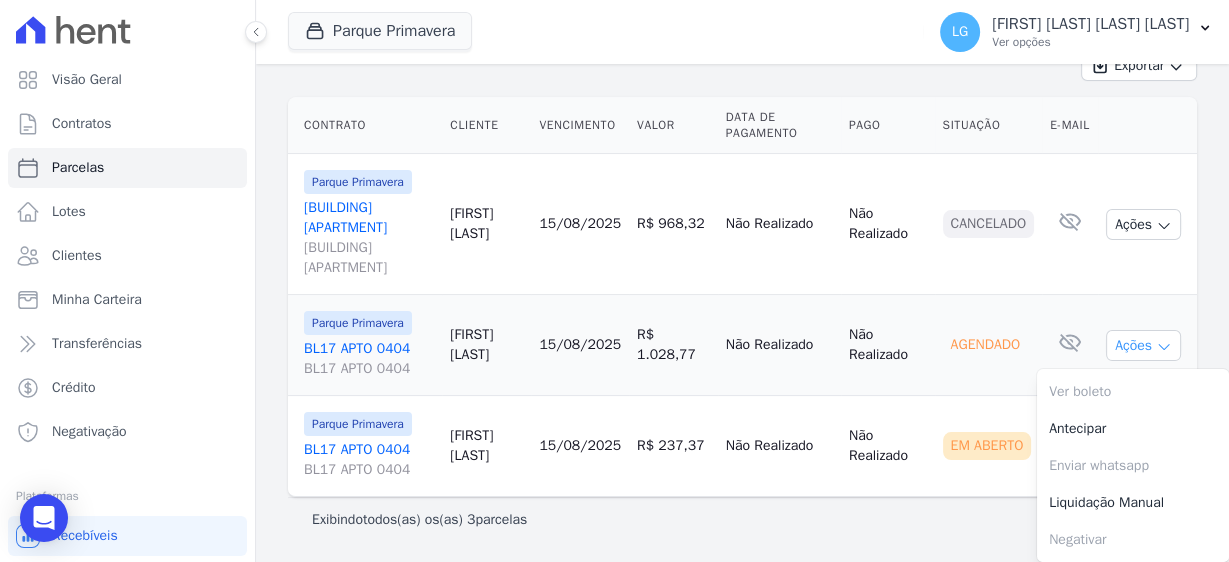 click on "Ações" at bounding box center [1143, 345] 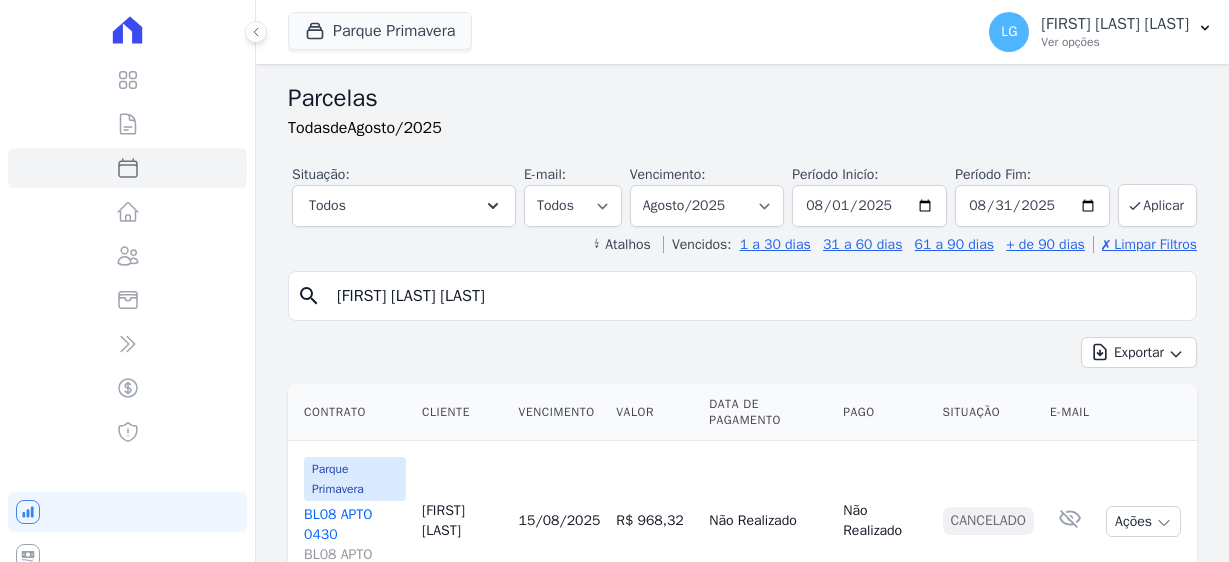 select 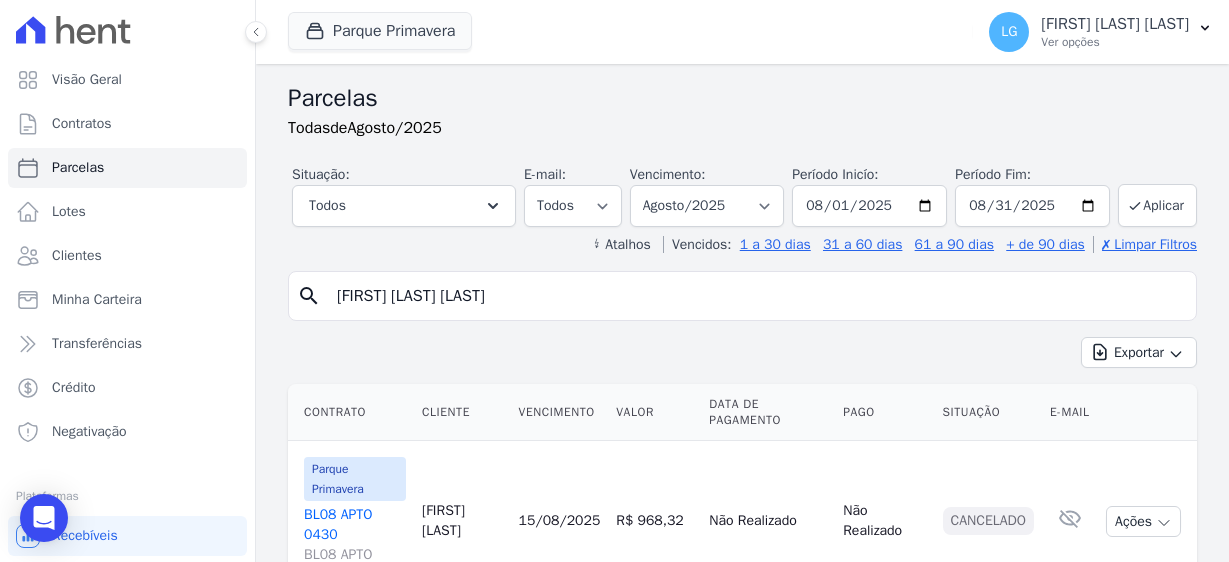 scroll, scrollTop: 0, scrollLeft: 0, axis: both 